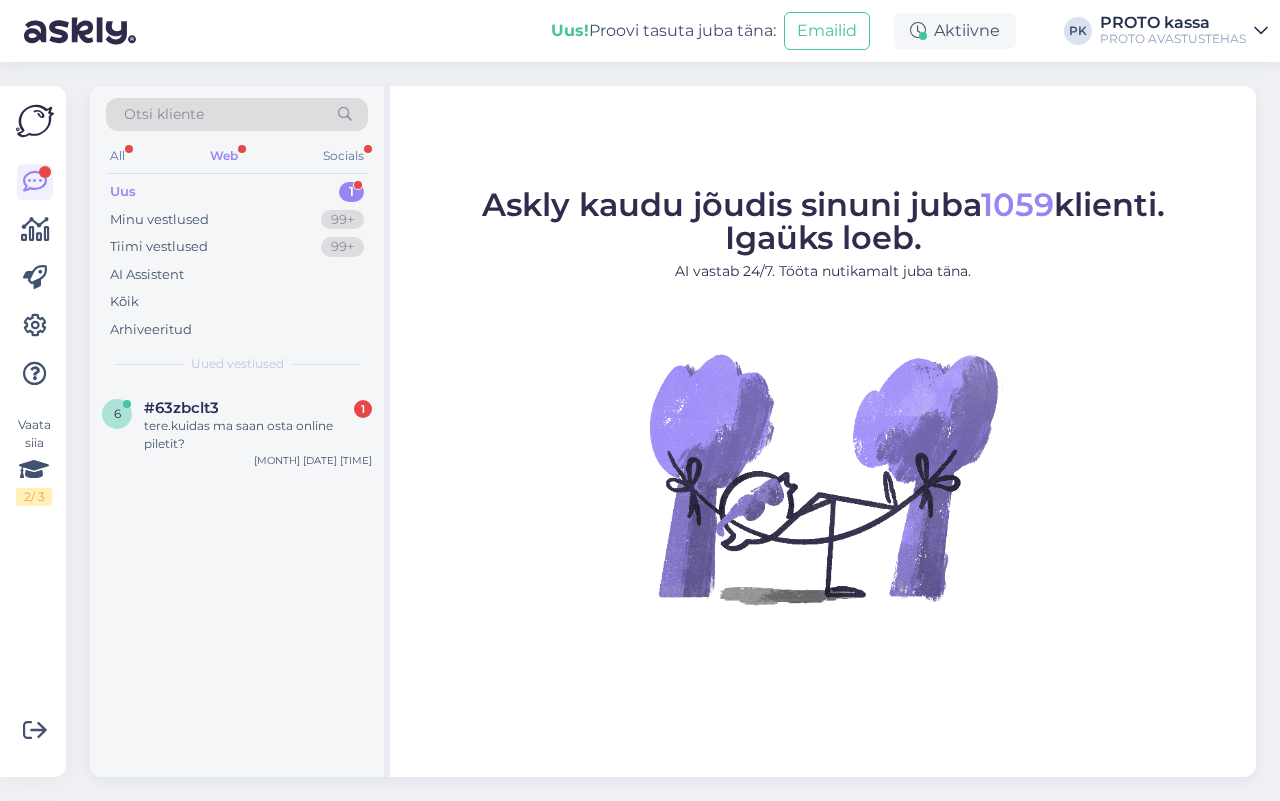 scroll, scrollTop: 0, scrollLeft: 0, axis: both 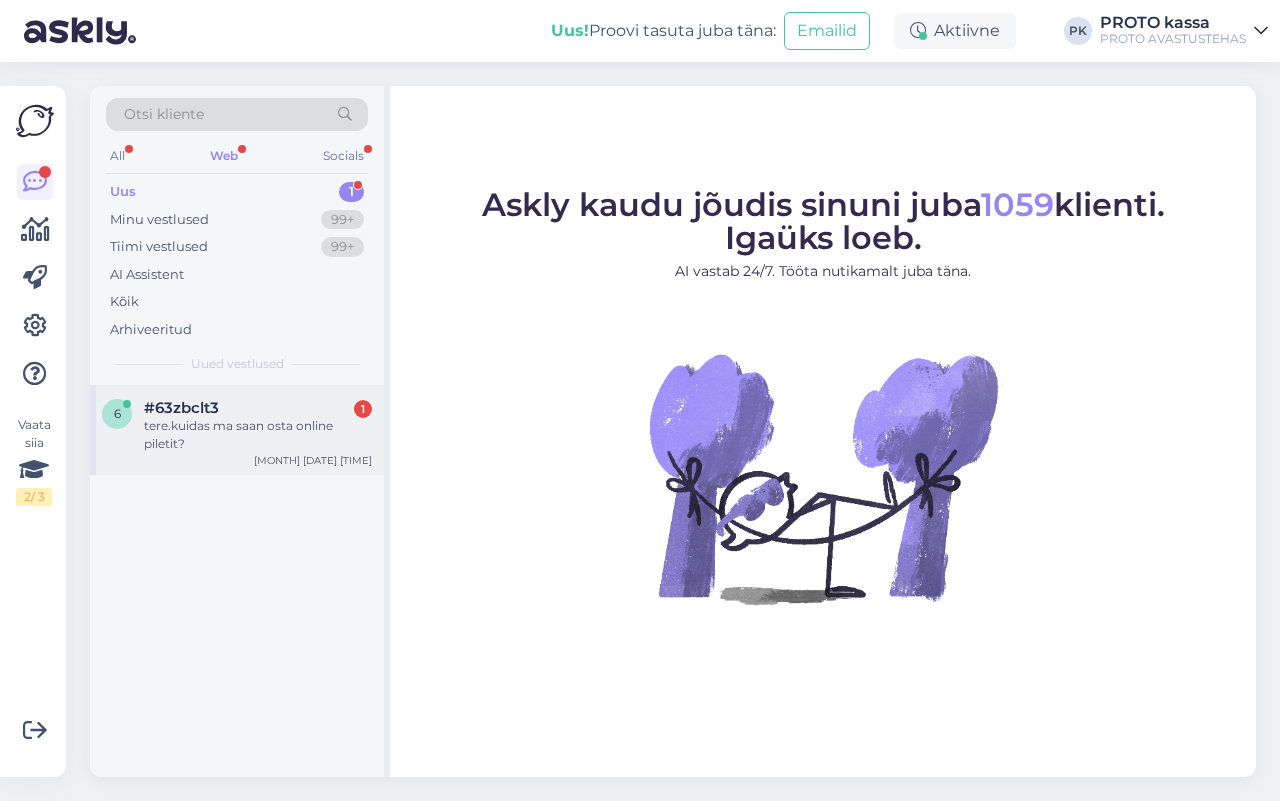 click on "#63zbclt3" at bounding box center (181, 408) 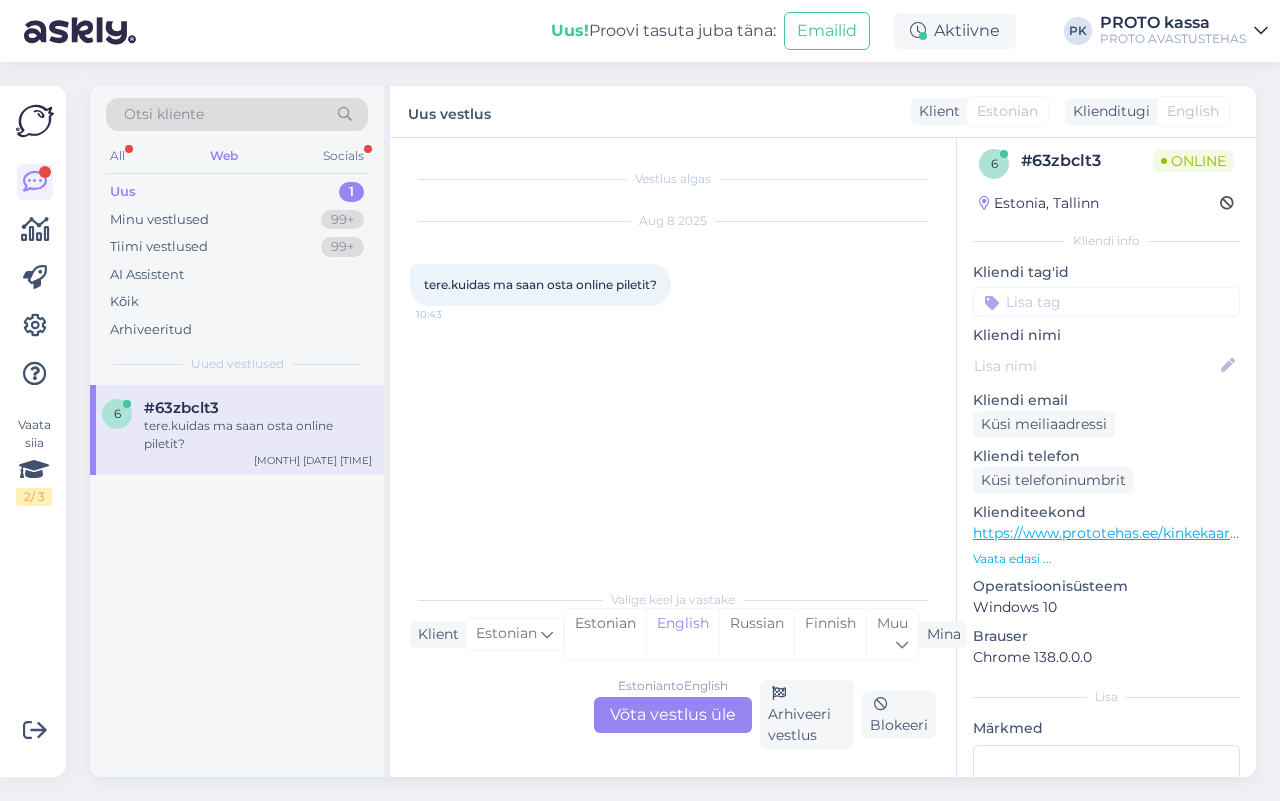 scroll, scrollTop: 0, scrollLeft: 0, axis: both 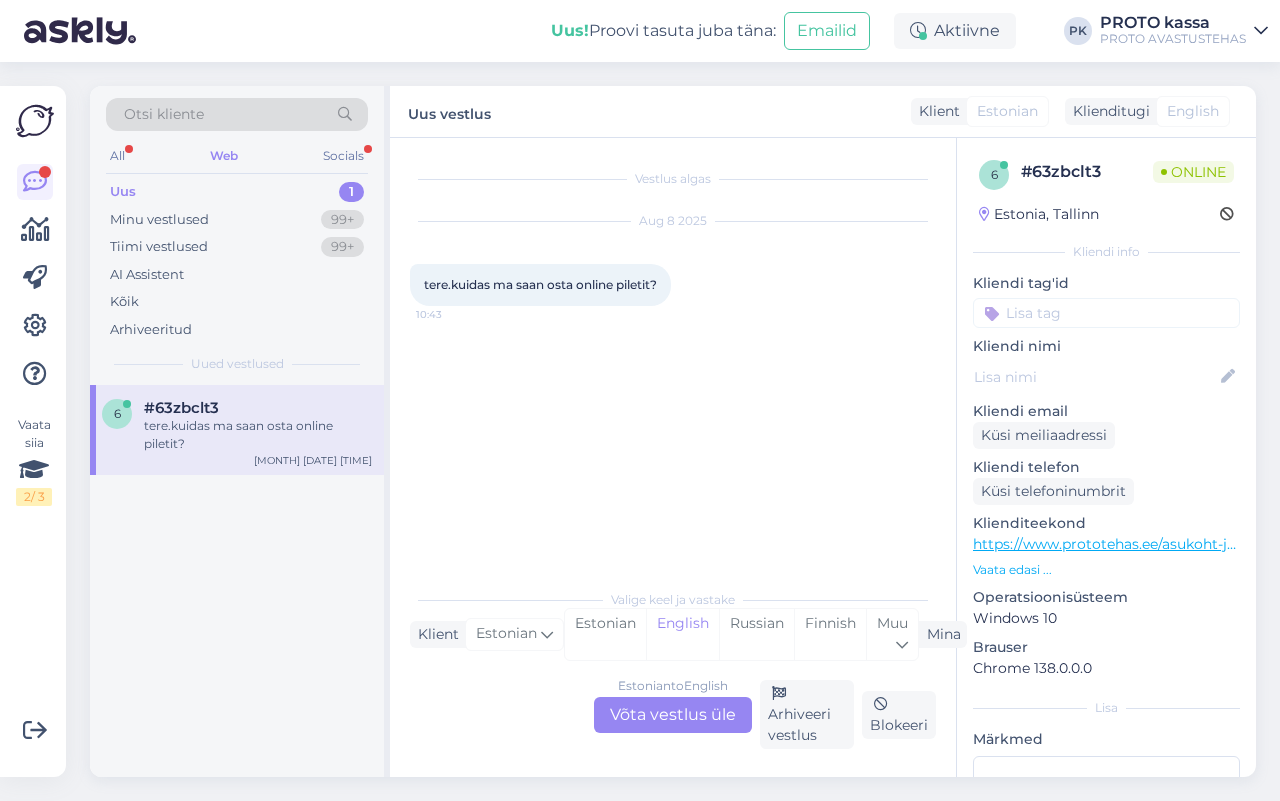 click on "Estonian  to  English Võta vestlus üle" at bounding box center (673, 715) 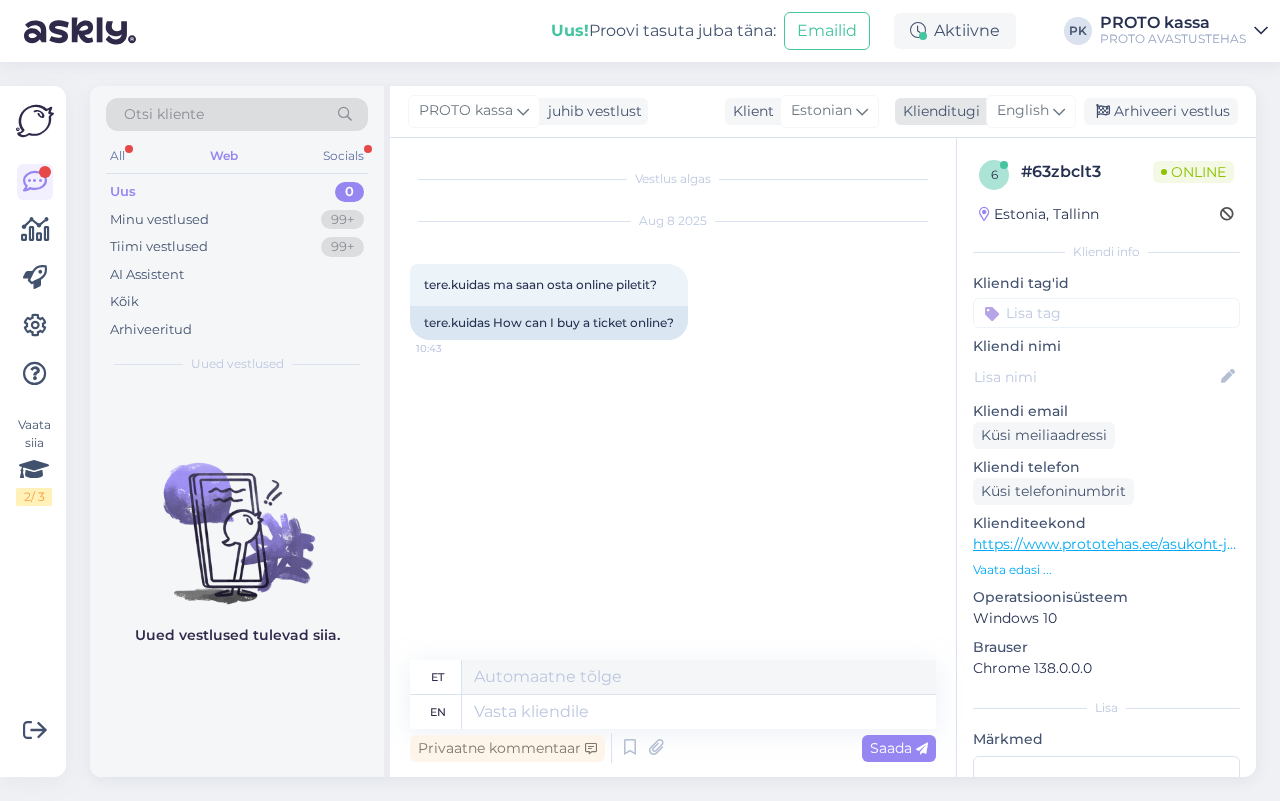 click at bounding box center (1059, 111) 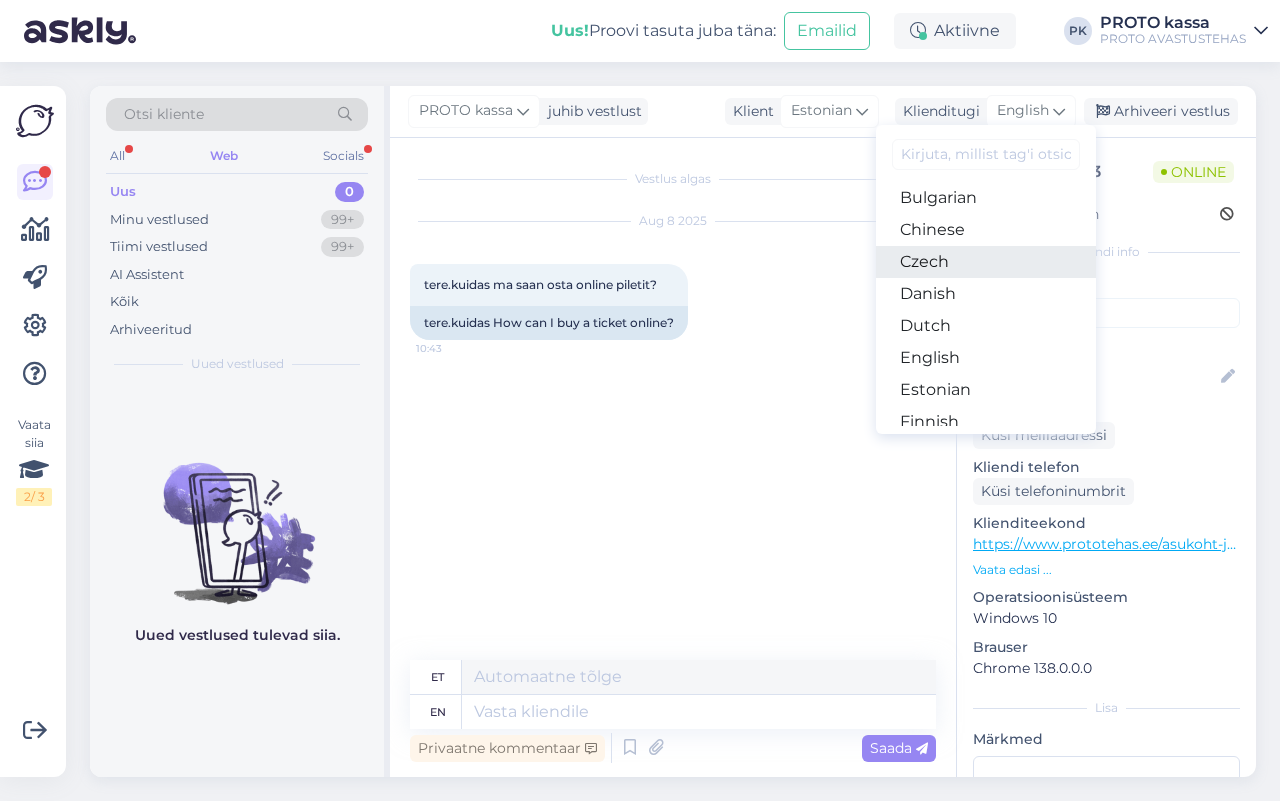 scroll, scrollTop: 125, scrollLeft: 0, axis: vertical 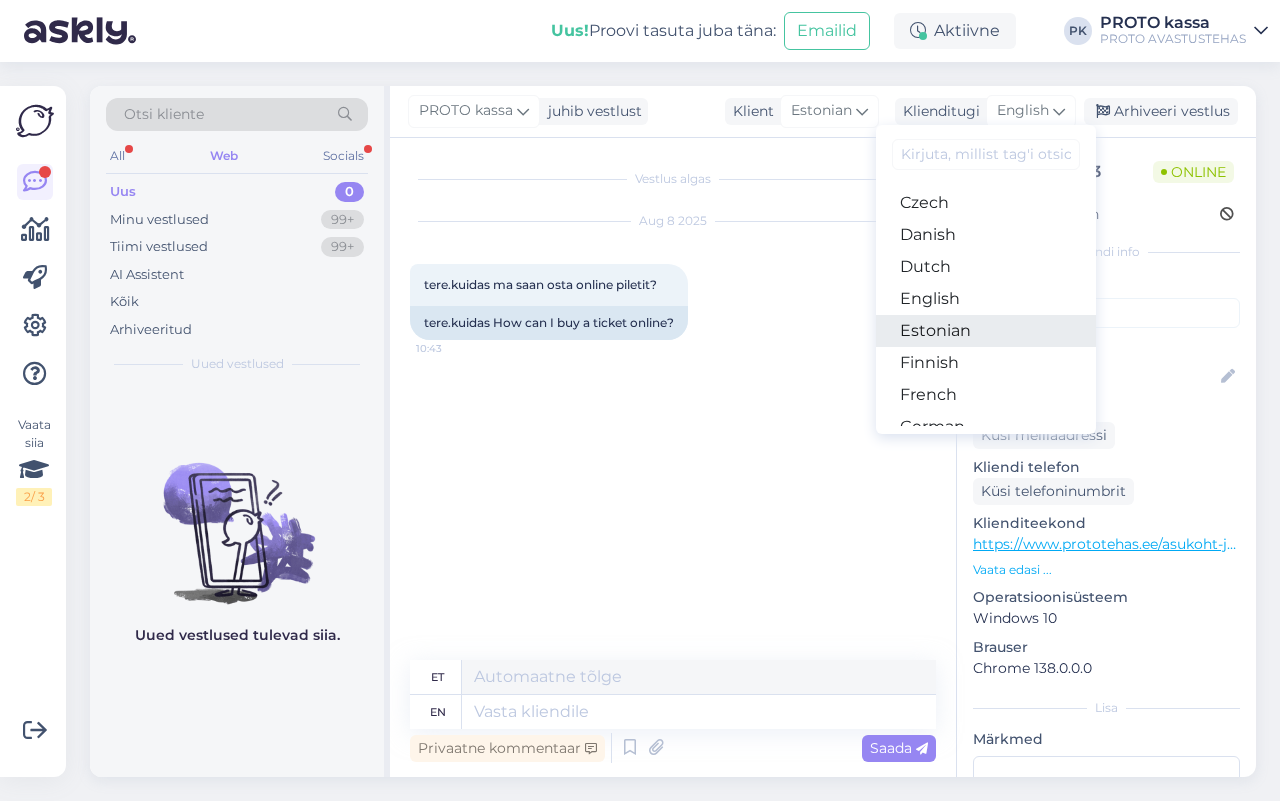 drag, startPoint x: 975, startPoint y: 332, endPoint x: 678, endPoint y: 78, distance: 390.80045 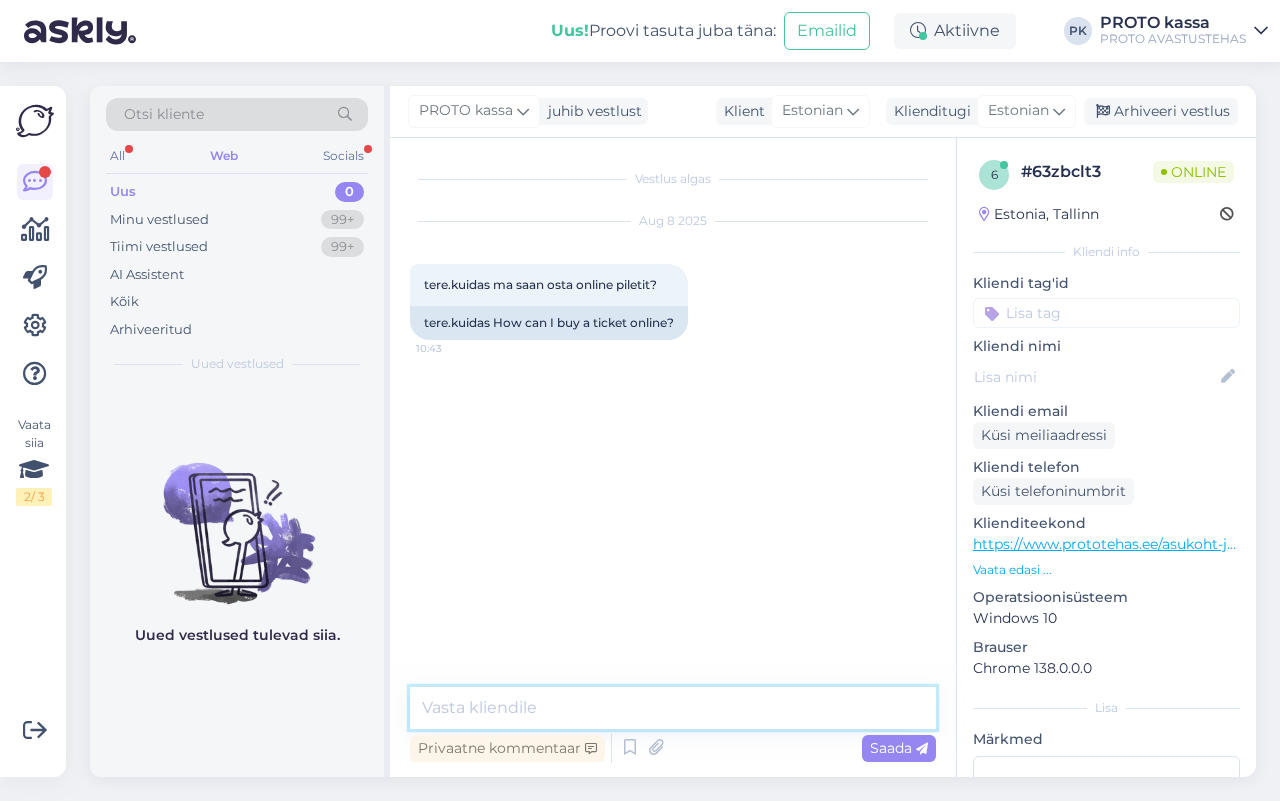 click at bounding box center [673, 708] 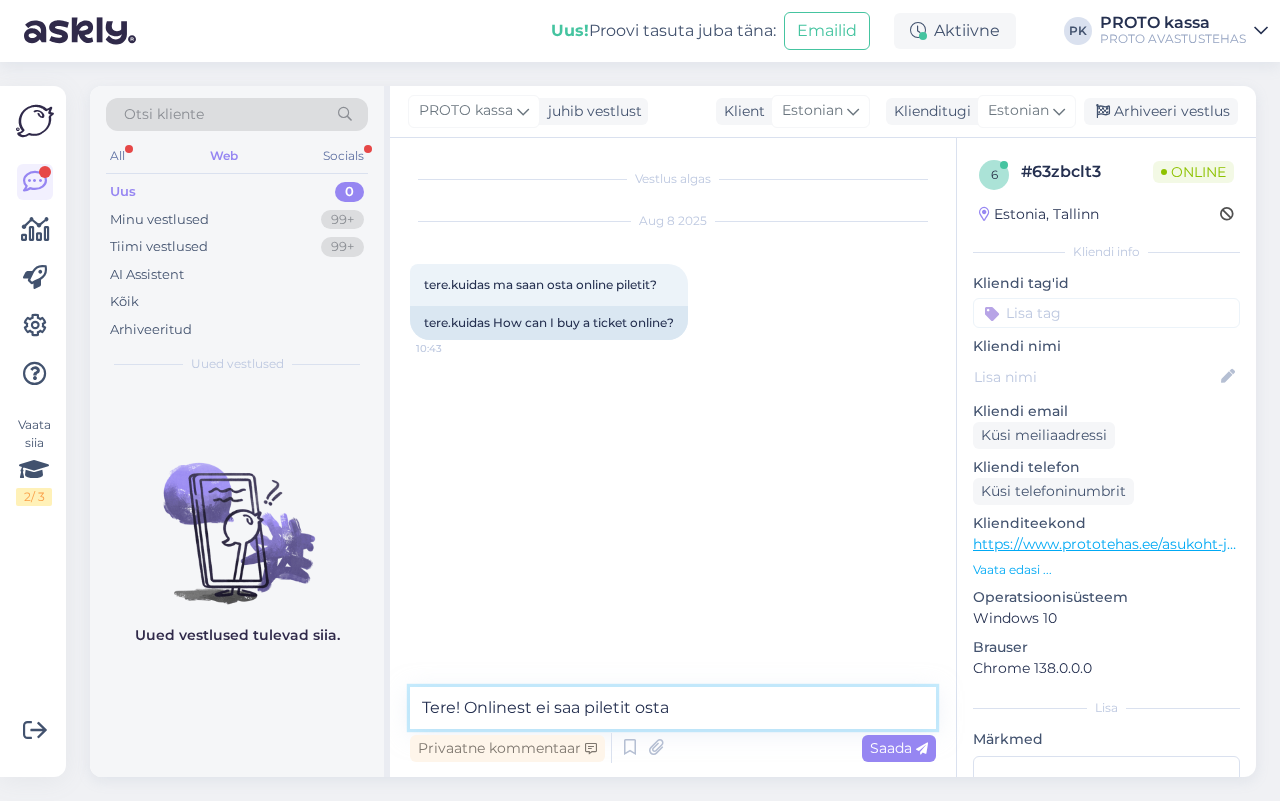 type on "Tere! Onlinest ei saa piletit osta" 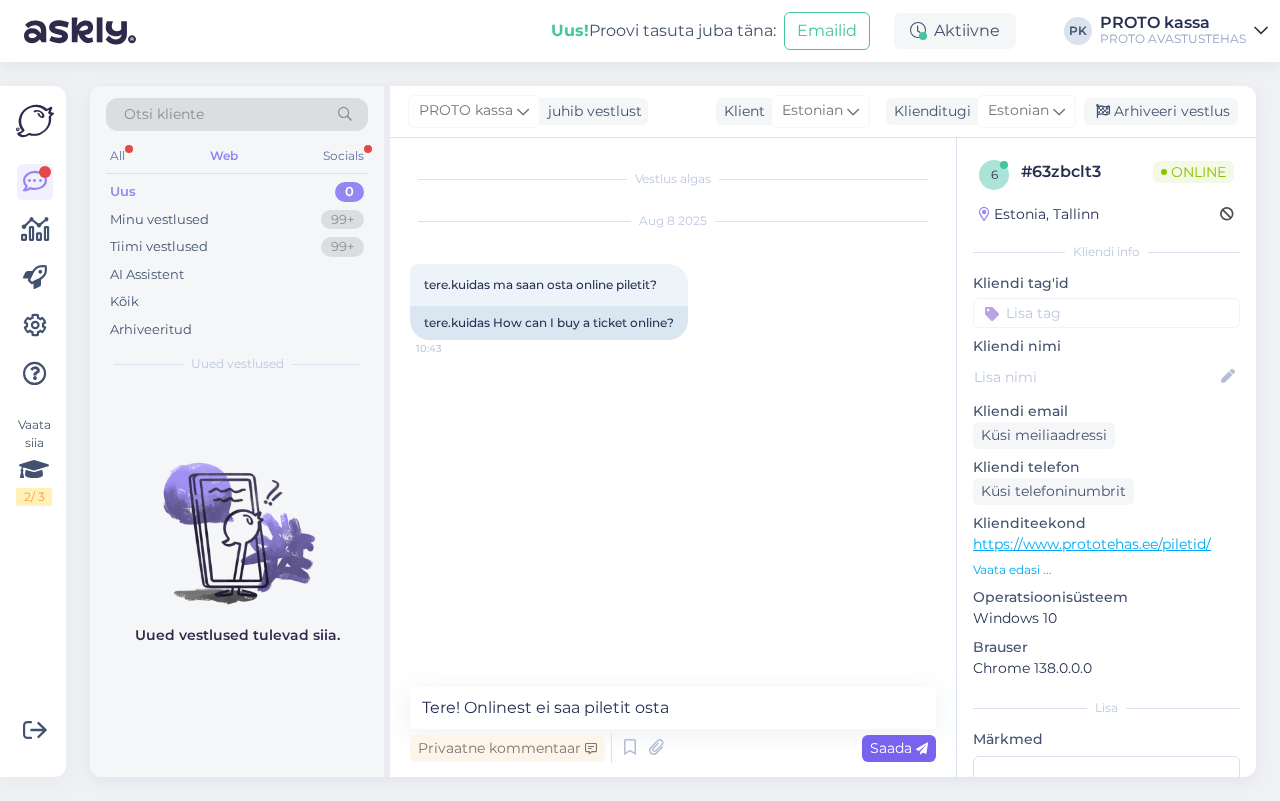 click on "Saada" at bounding box center [899, 748] 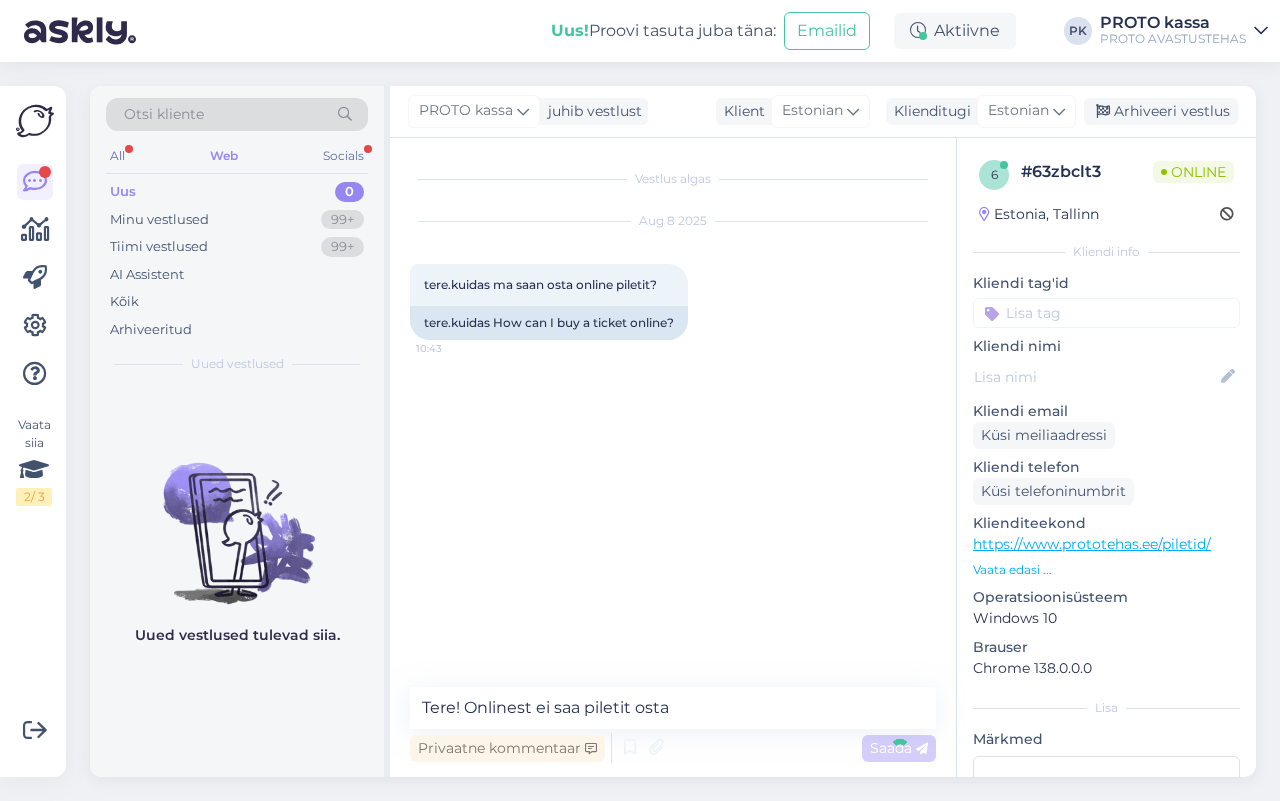 type 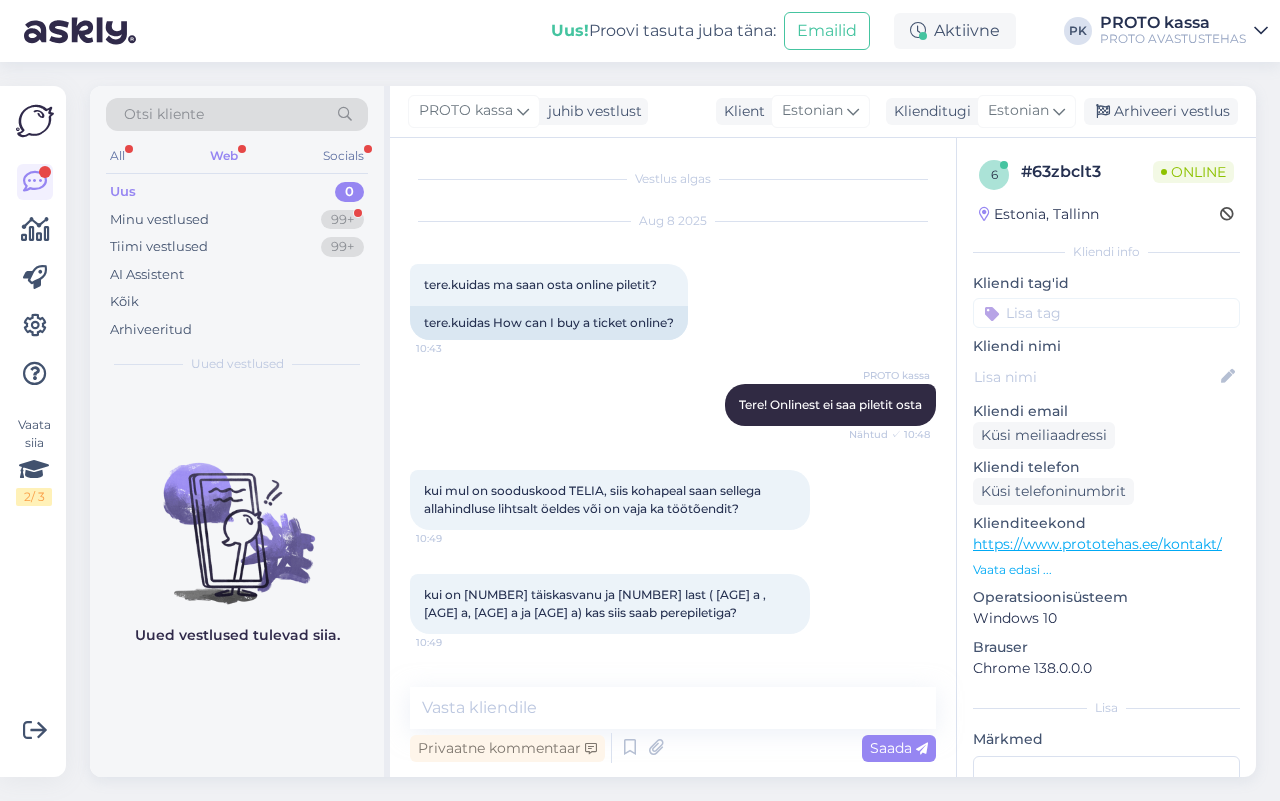 drag, startPoint x: 126, startPoint y: 191, endPoint x: 330, endPoint y: 40, distance: 253.80504 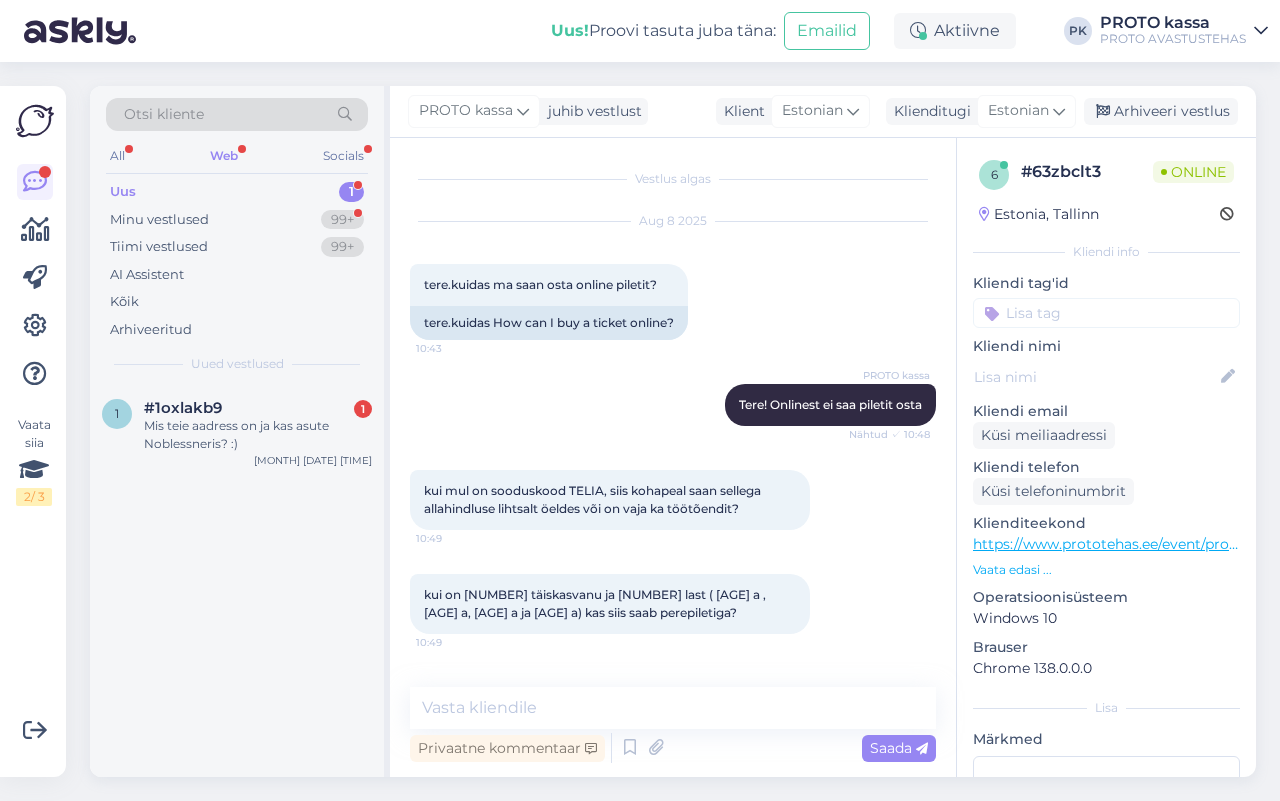 click on "Uus" at bounding box center [123, 192] 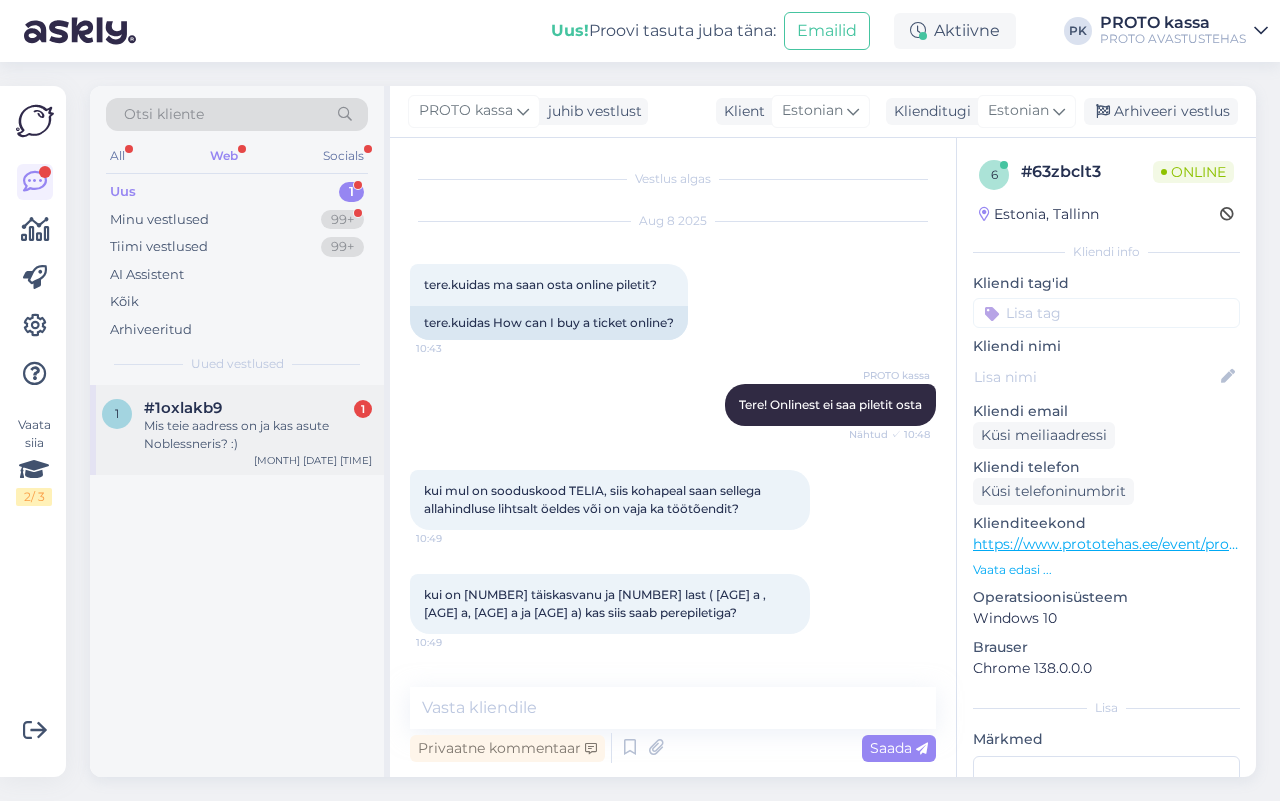 click on "Mis teie aadress on ja kas asute Noblessneris? :)" at bounding box center (258, 435) 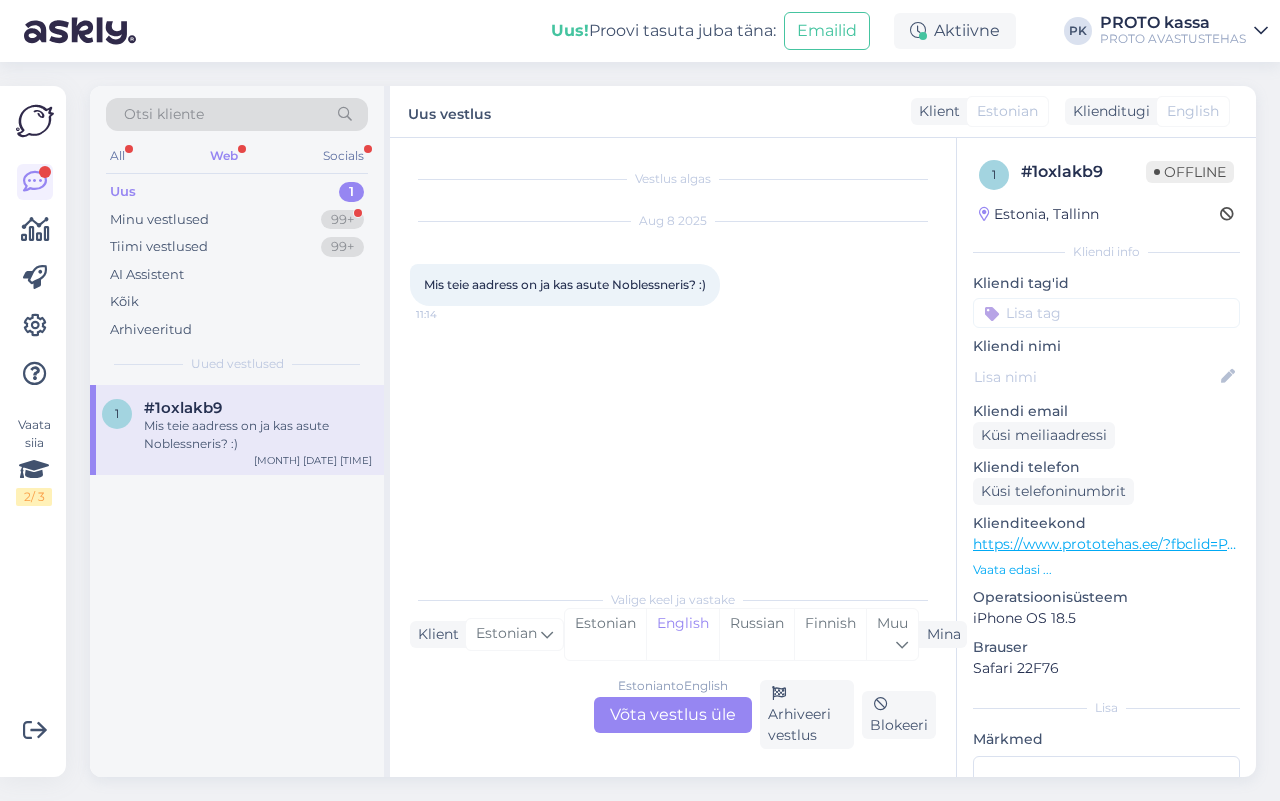 click on "Estonian  to  English Võta vestlus üle" at bounding box center [673, 715] 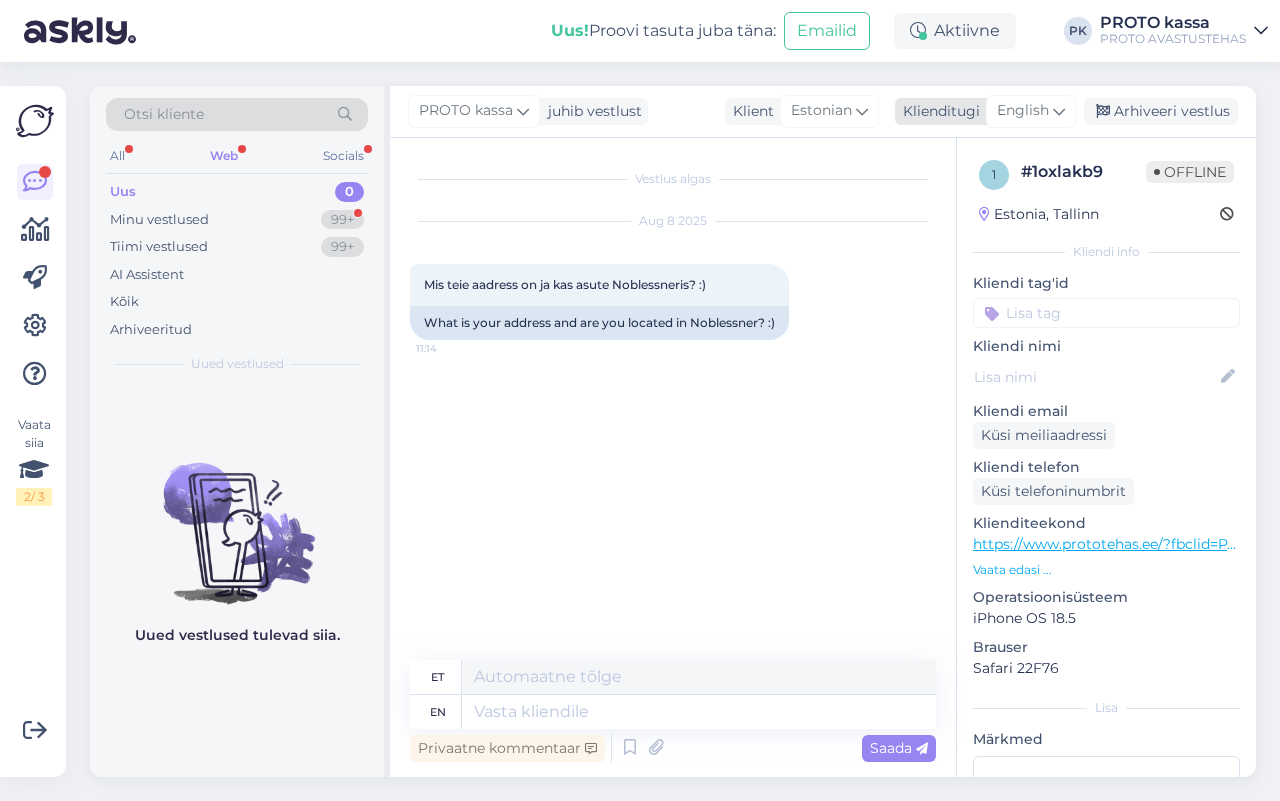 click on "English" at bounding box center (1031, 111) 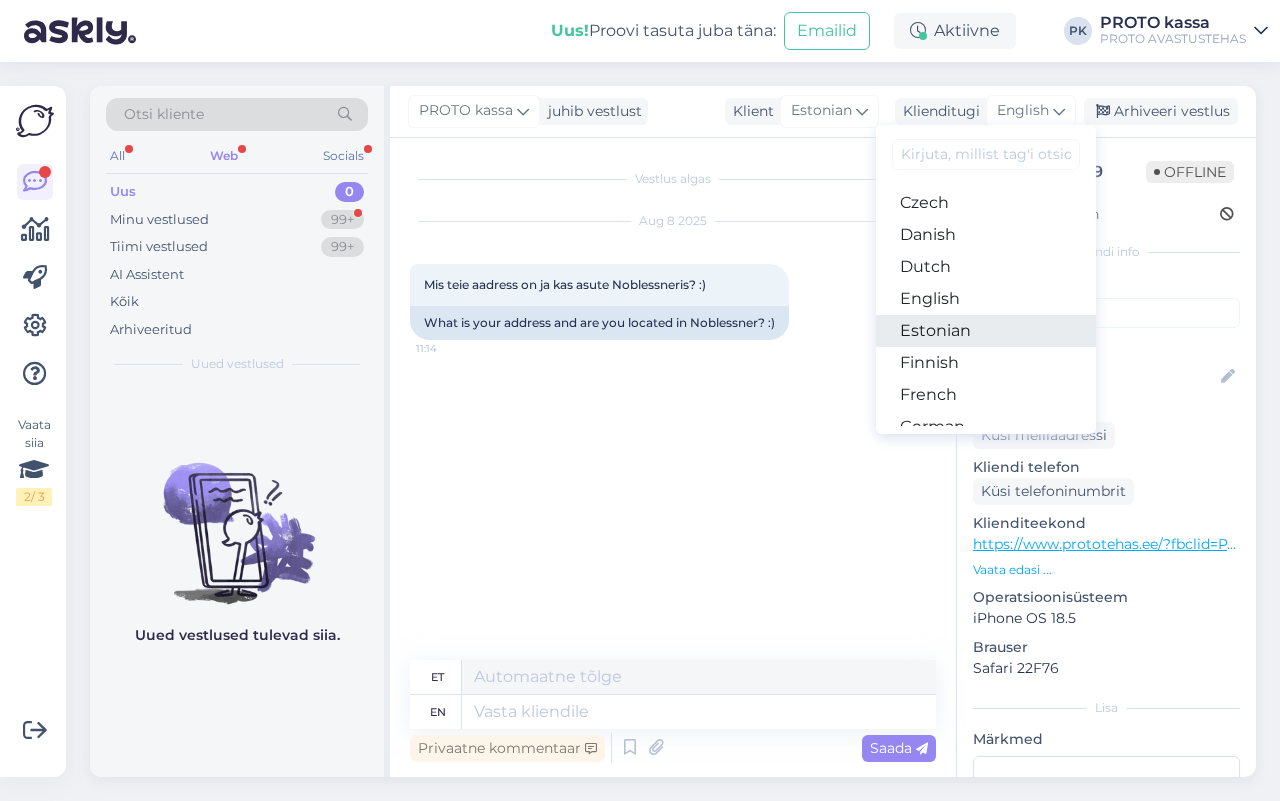 click on "Estonian" at bounding box center [986, 331] 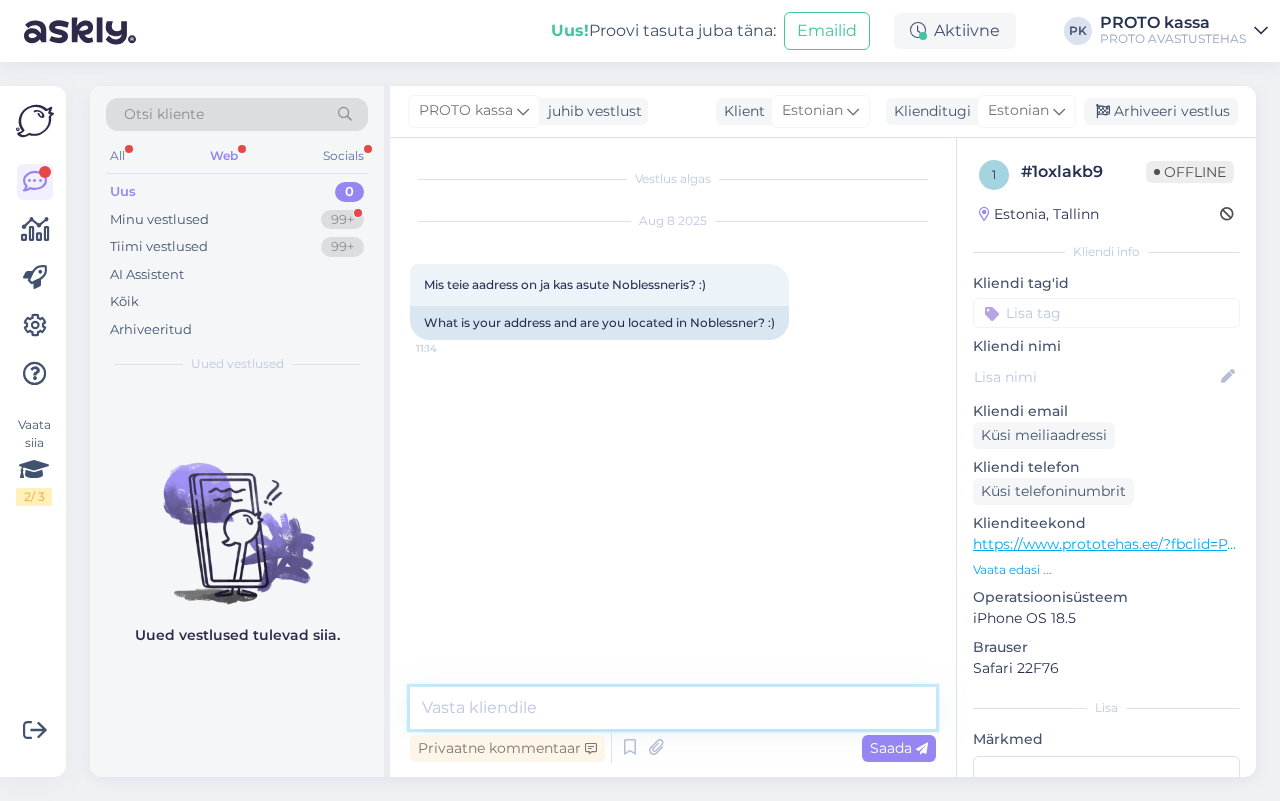click at bounding box center [673, 708] 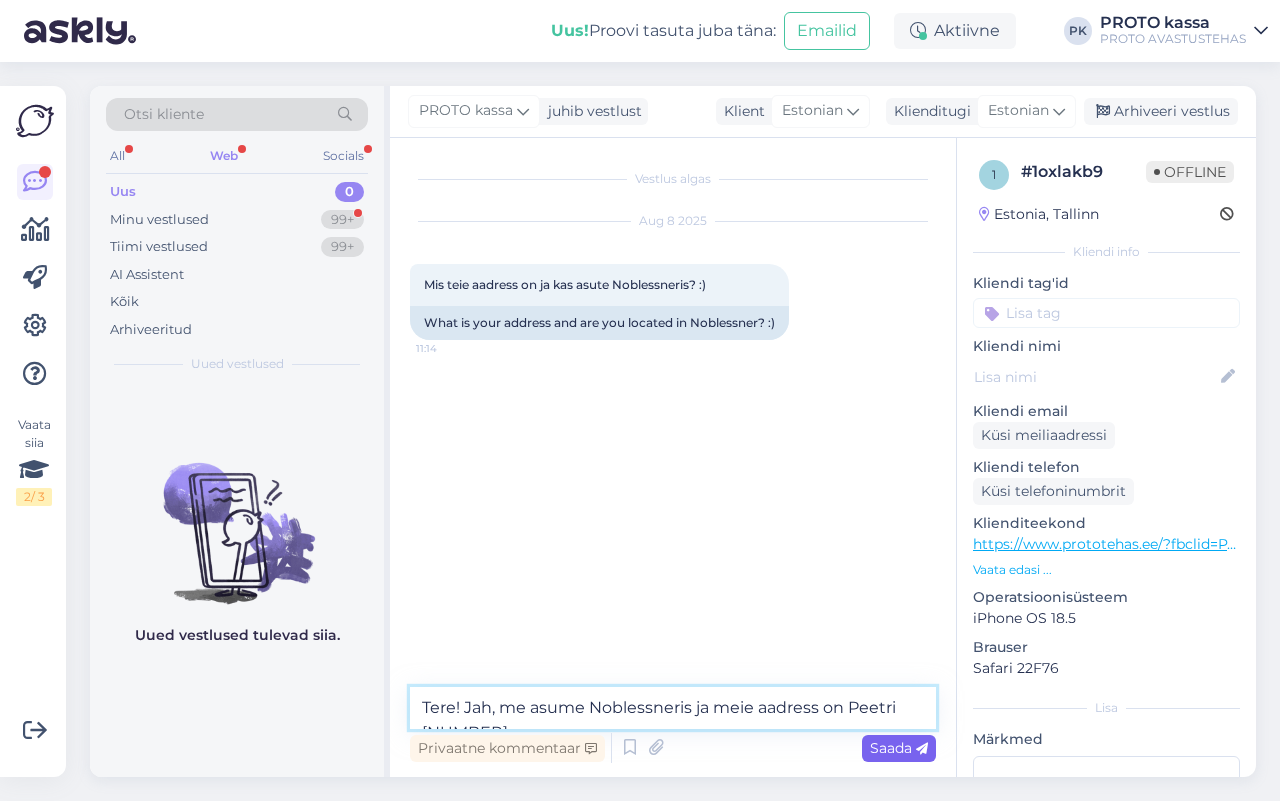 type on "Tere! Jah, me asume Noblessneris ja meie aadress on Peetri [NUMBER]" 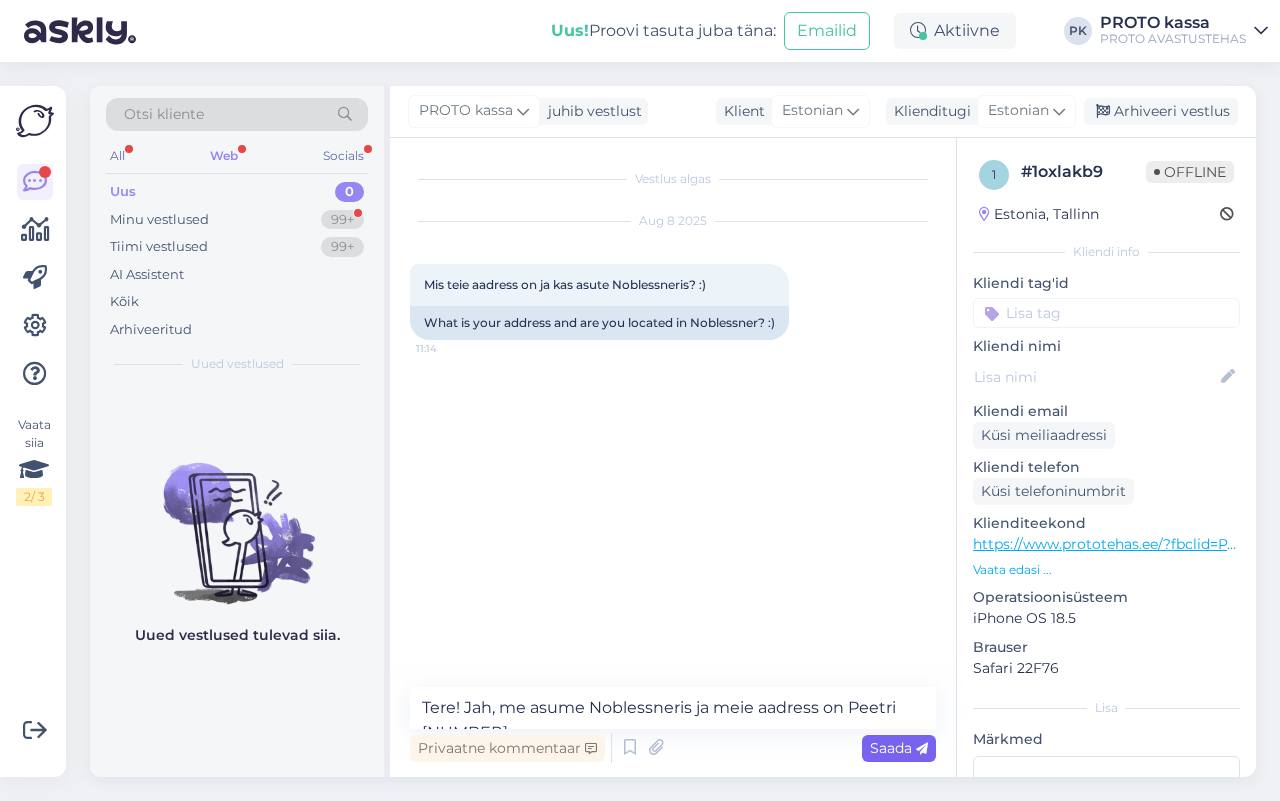 click on "Saada" at bounding box center (899, 748) 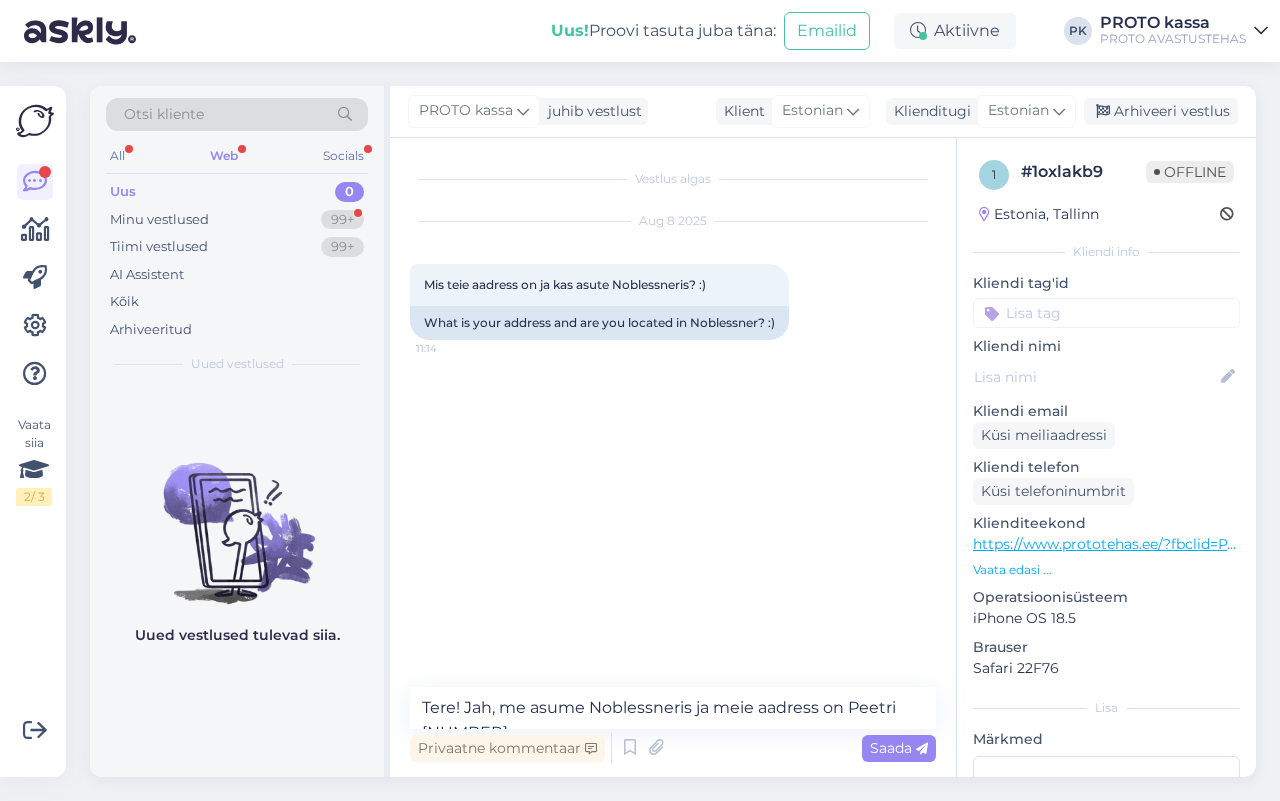 type 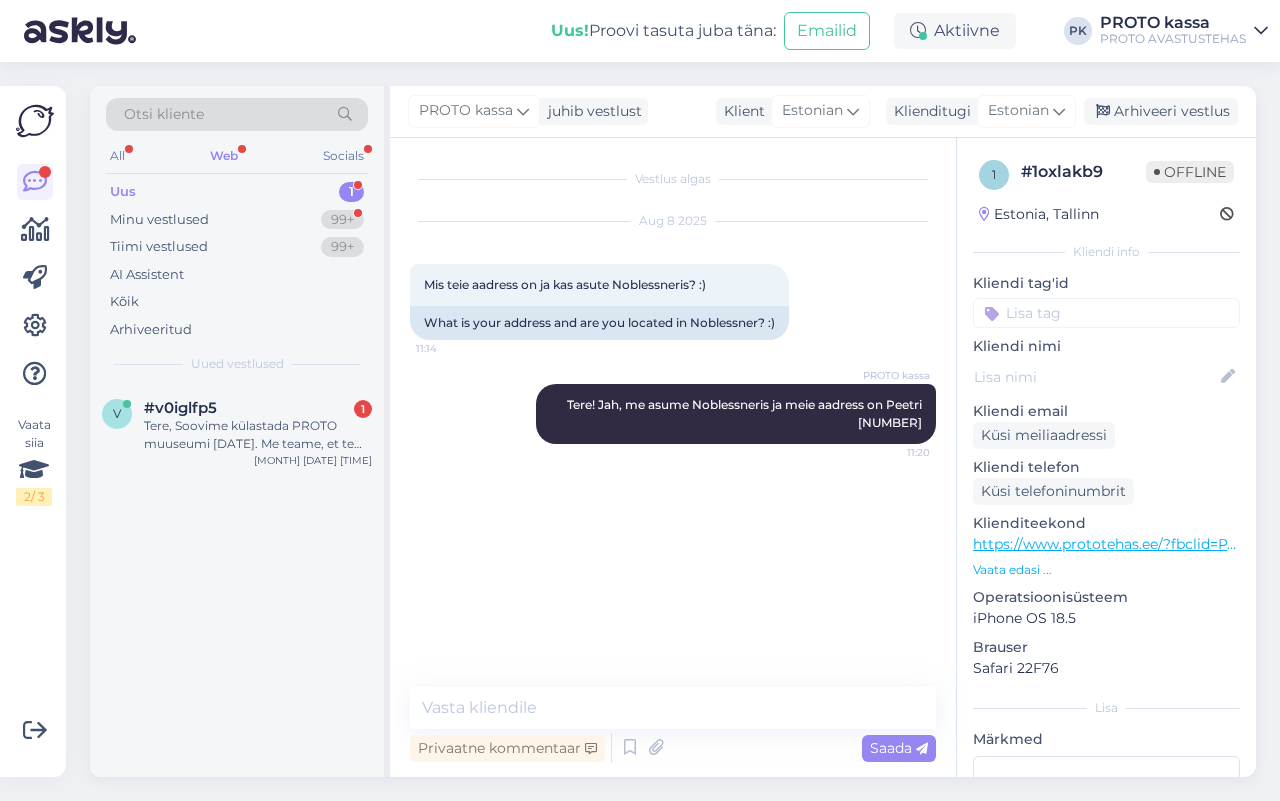 click on "Uus" at bounding box center (123, 192) 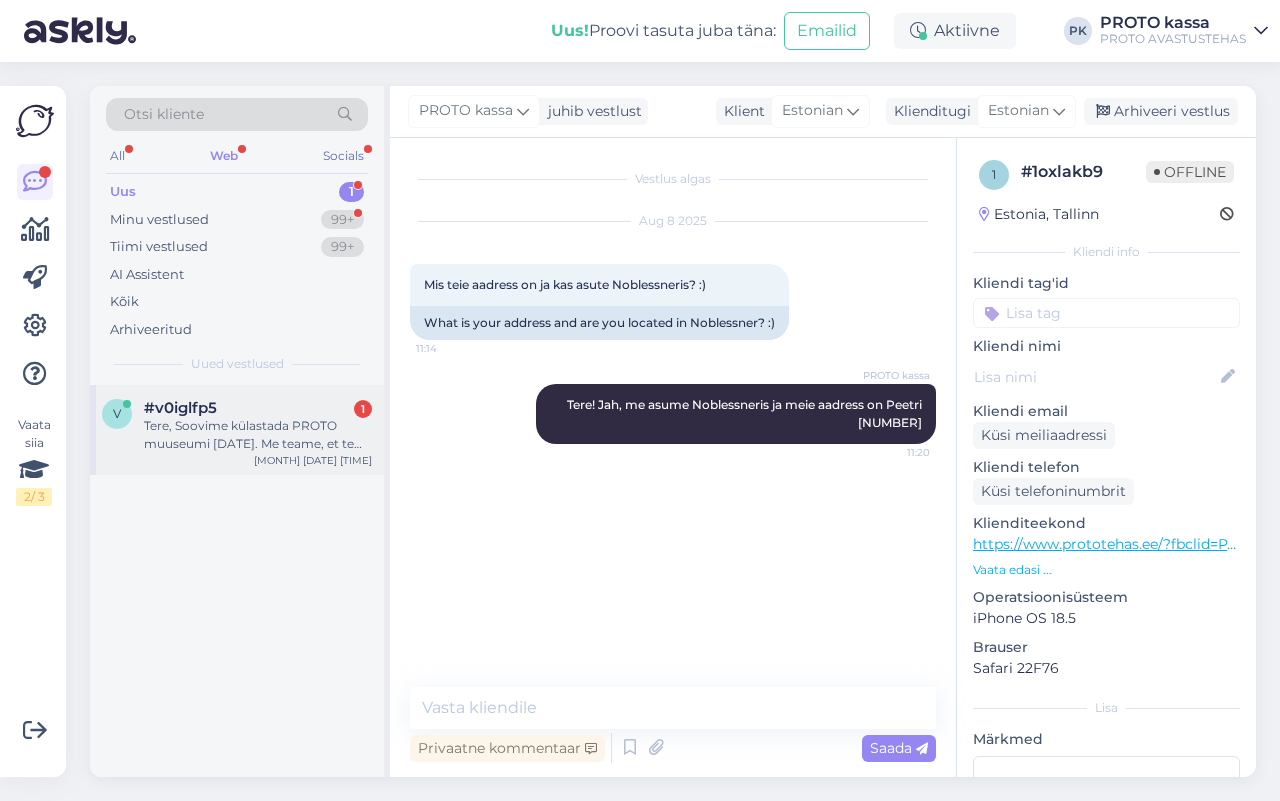 click on "Tere,
Soovime külastada PROTO muuseumi [DATE]. Me teame, et te tähistate sel päeval iseseisvuspäeva. Millised on muuseumi lahtiolekuajad sel päeval?
Aitäh." at bounding box center (258, 435) 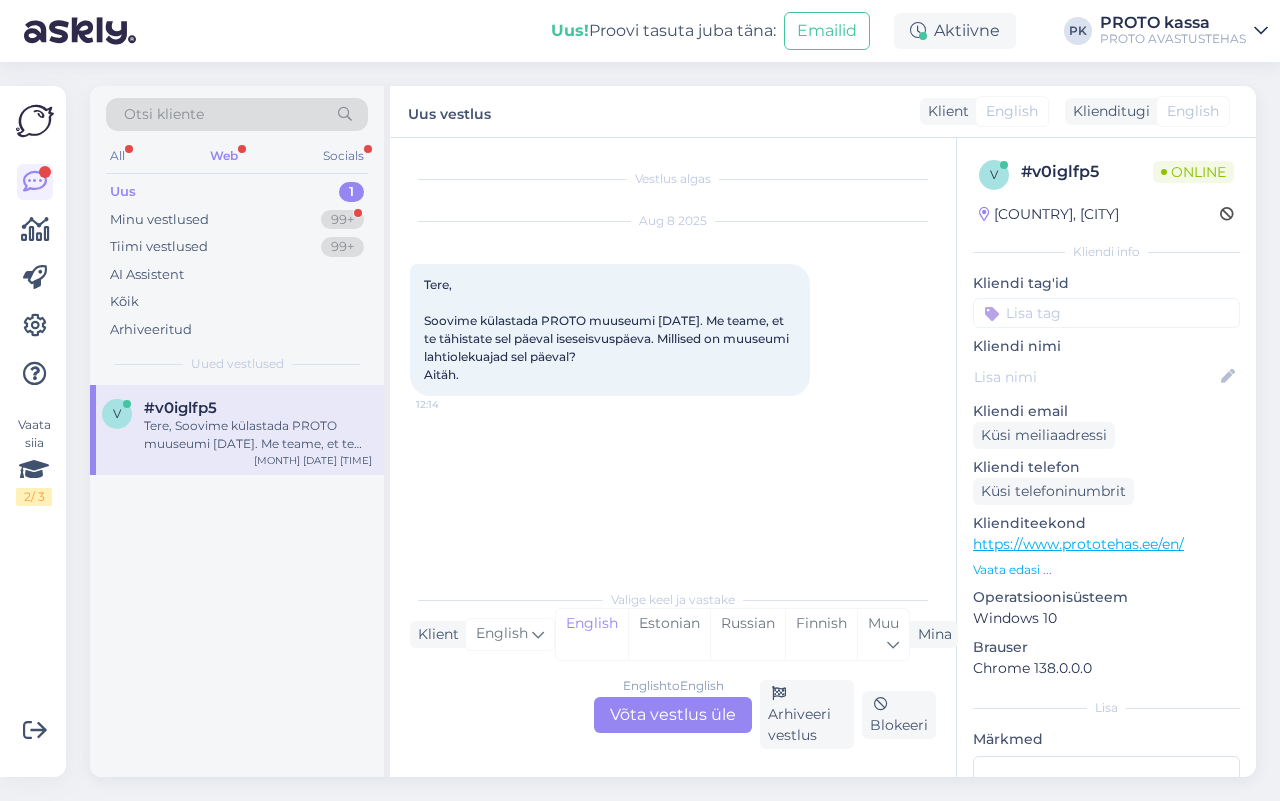 click on "English  to  English Võta vestlus üle" at bounding box center (673, 715) 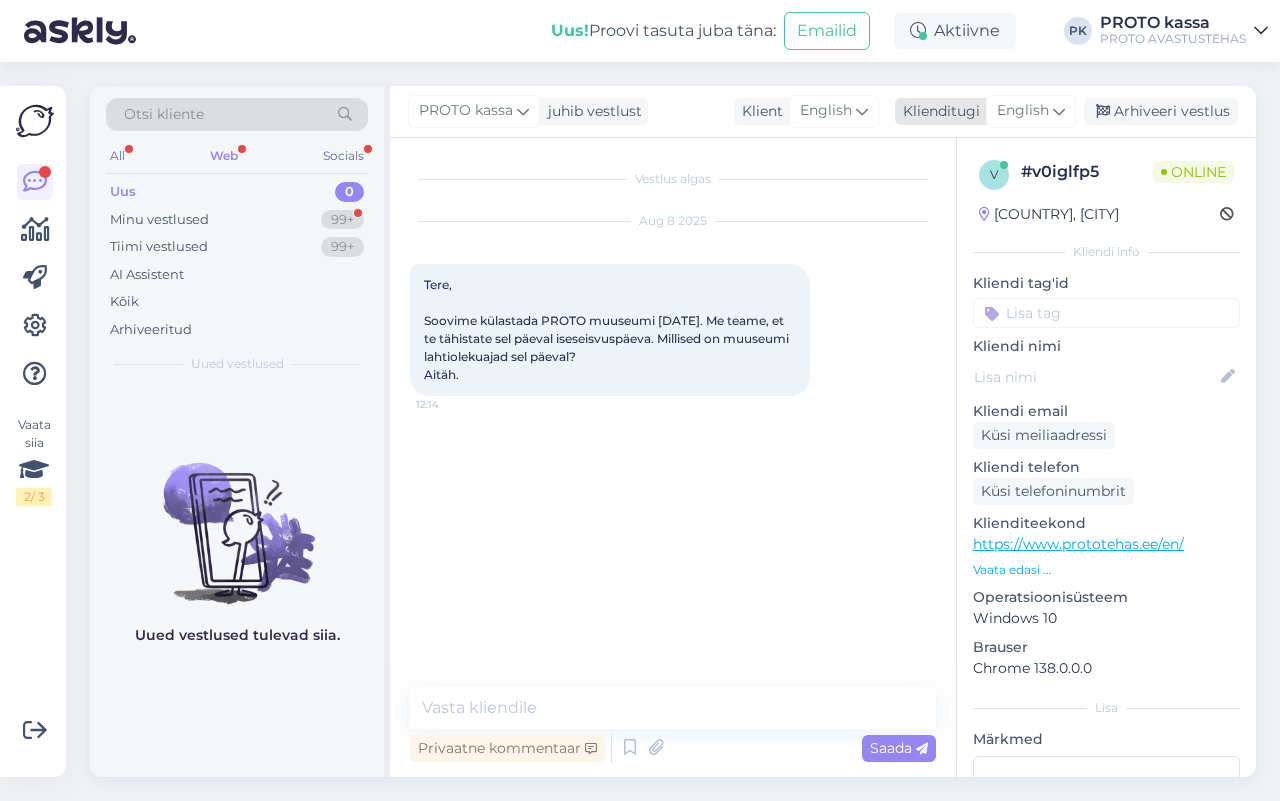 click at bounding box center [1059, 111] 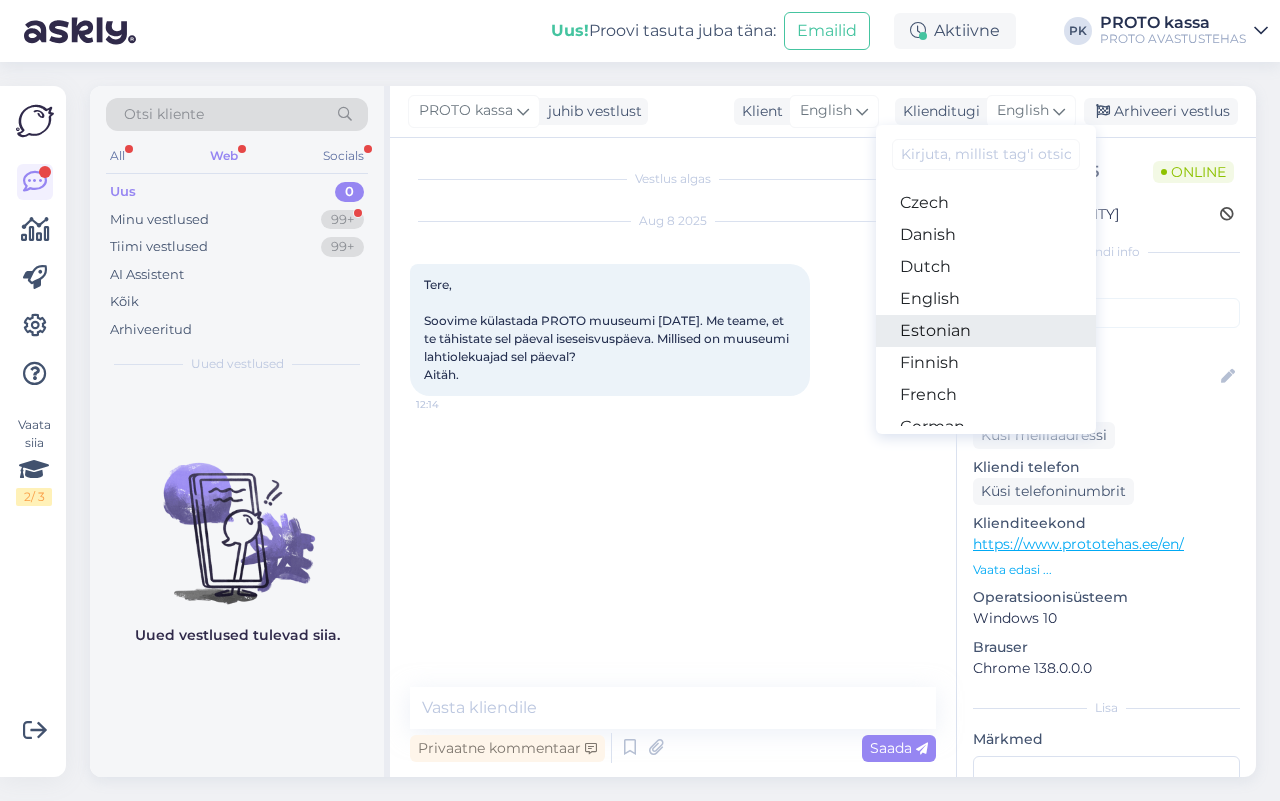 click on "Estonian" at bounding box center (986, 331) 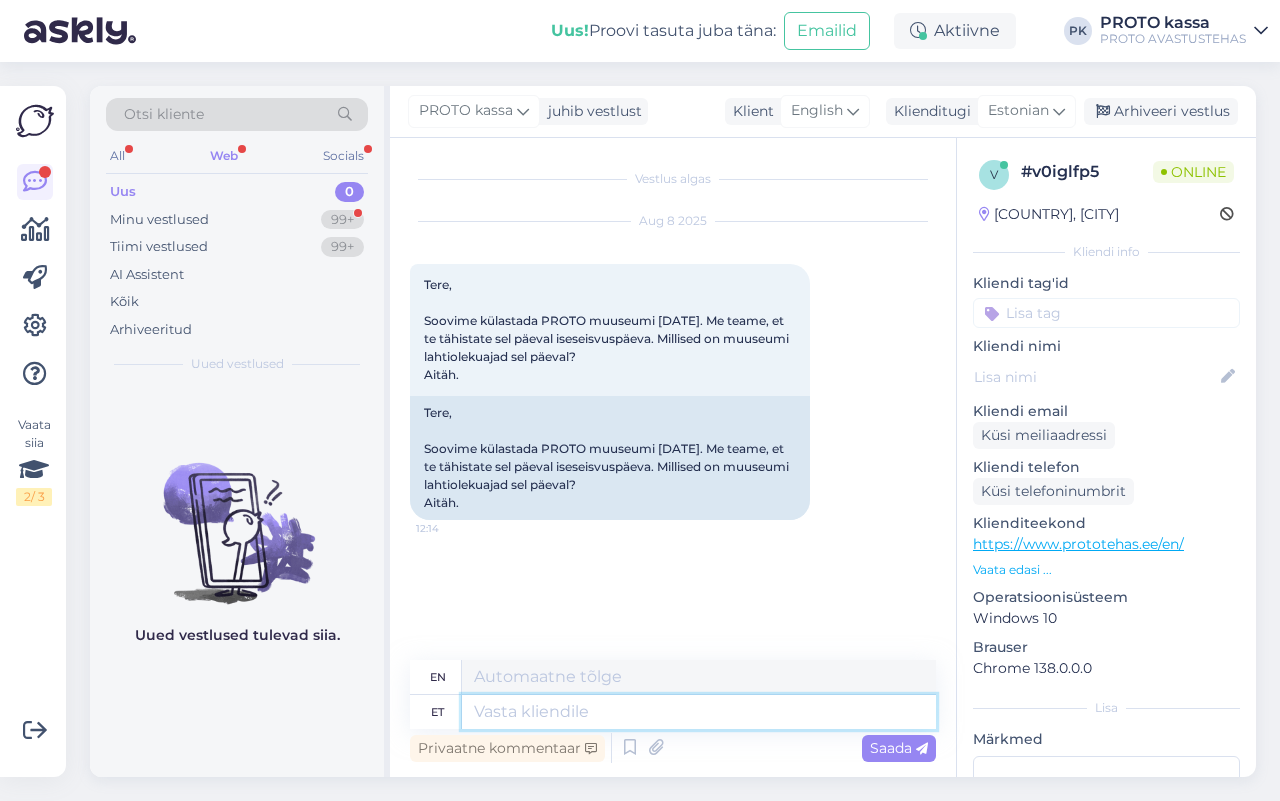 click at bounding box center [699, 712] 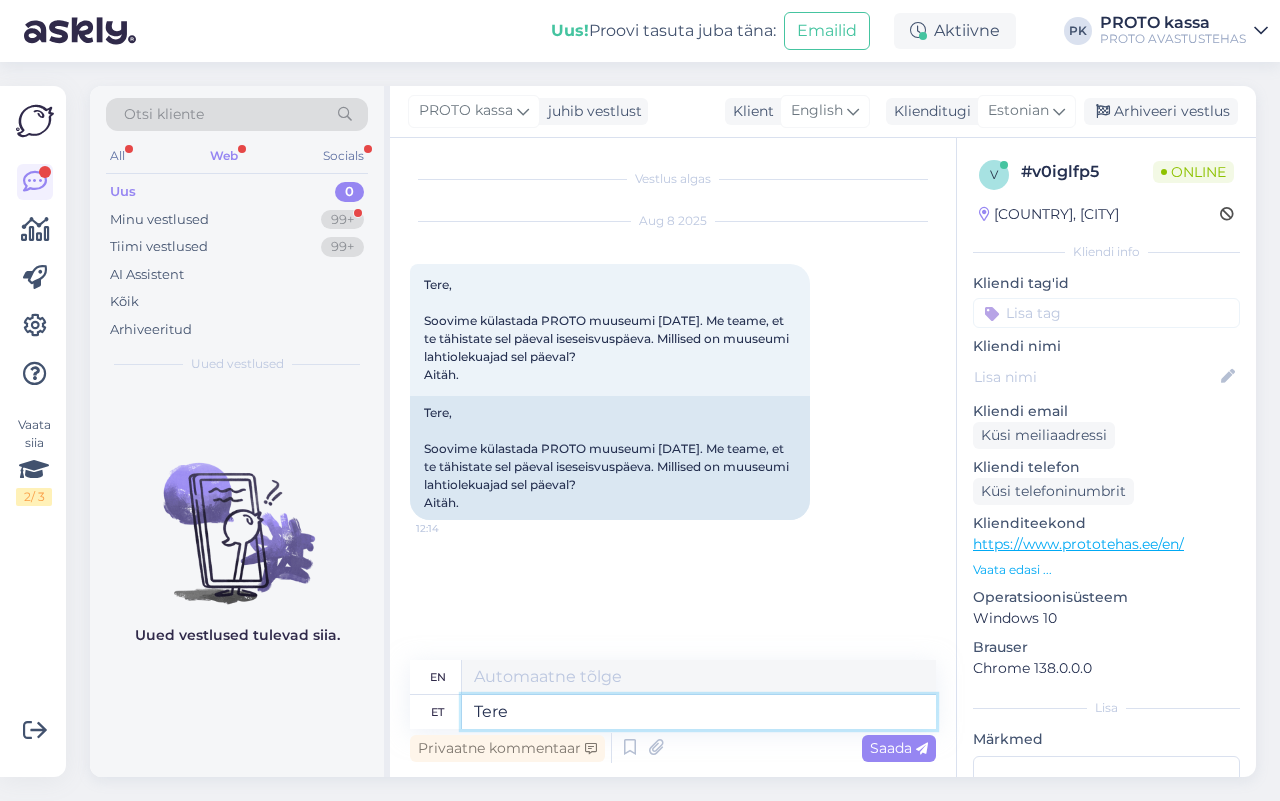 type on "Tere!" 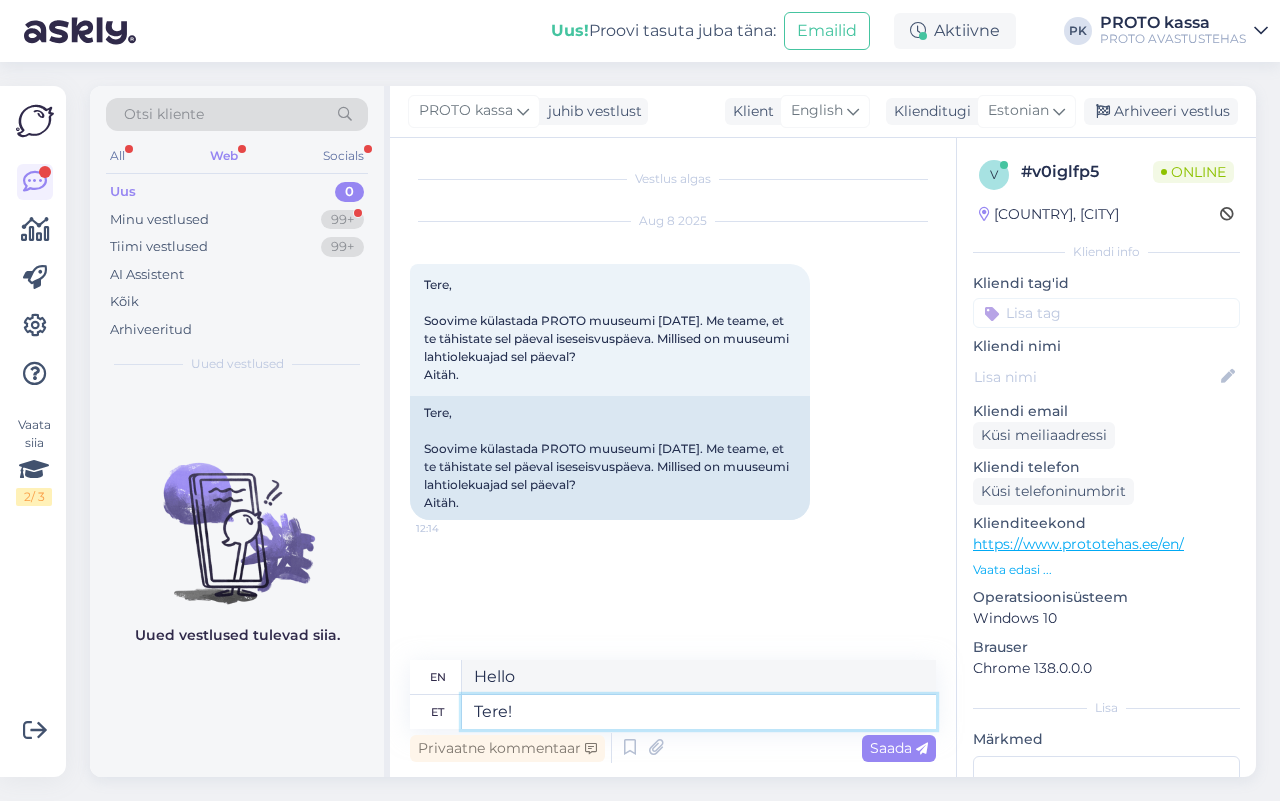 type on "Hello" 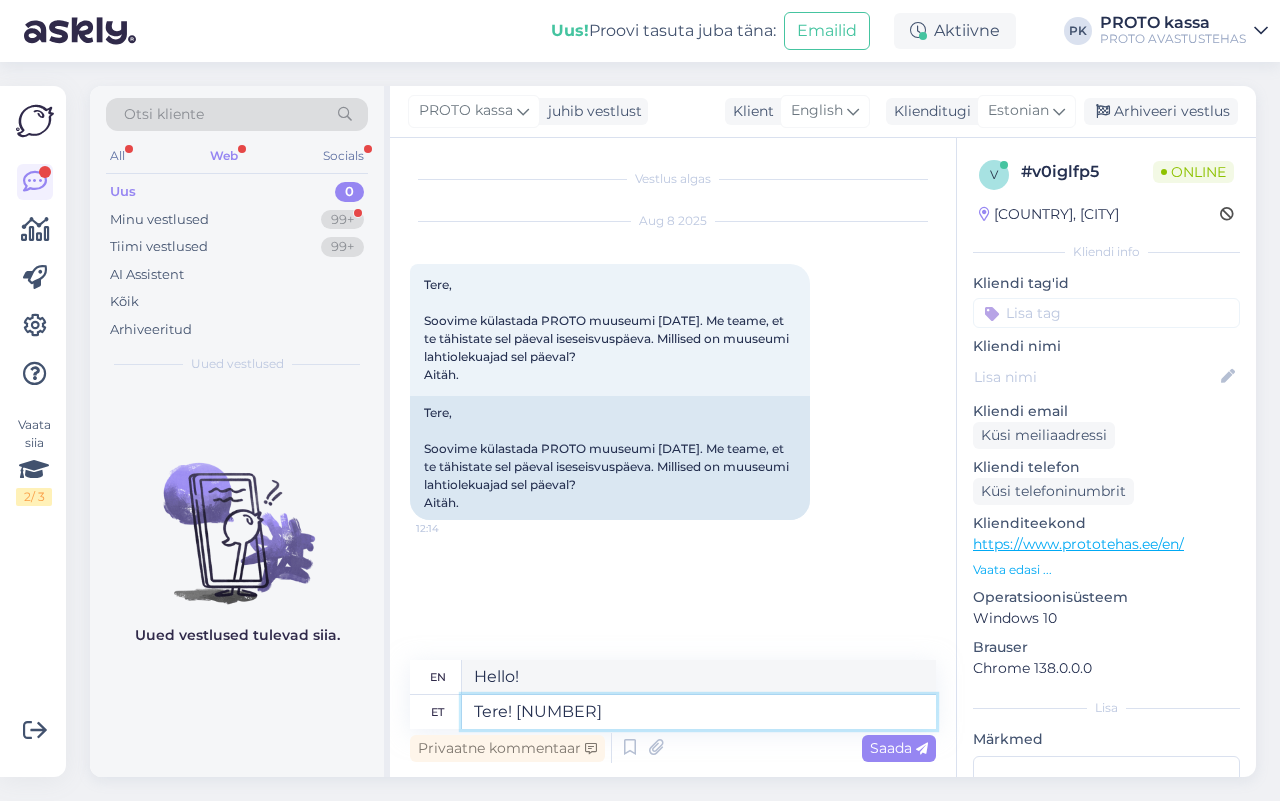 type on "Tere! [DATE]" 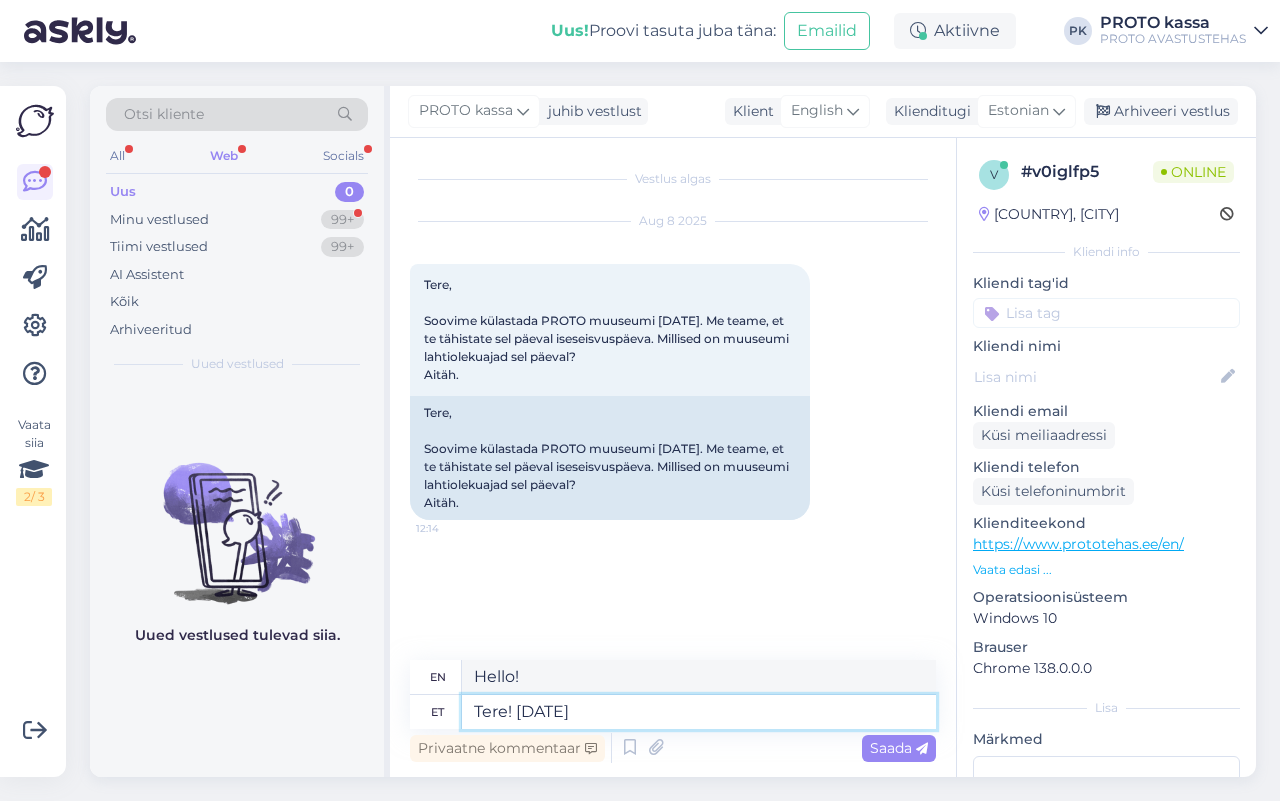 type on "Hello! [NUMBER]" 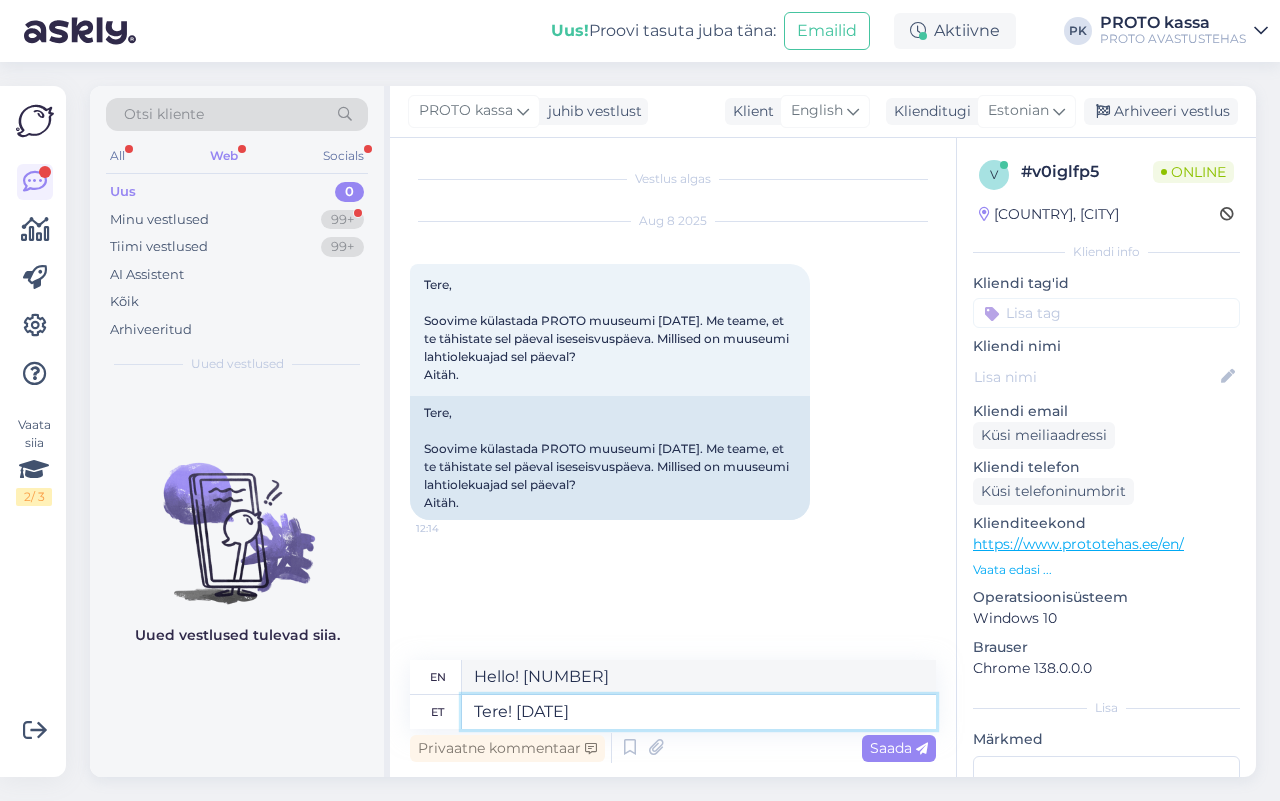 type on "Tere! [DATE]" 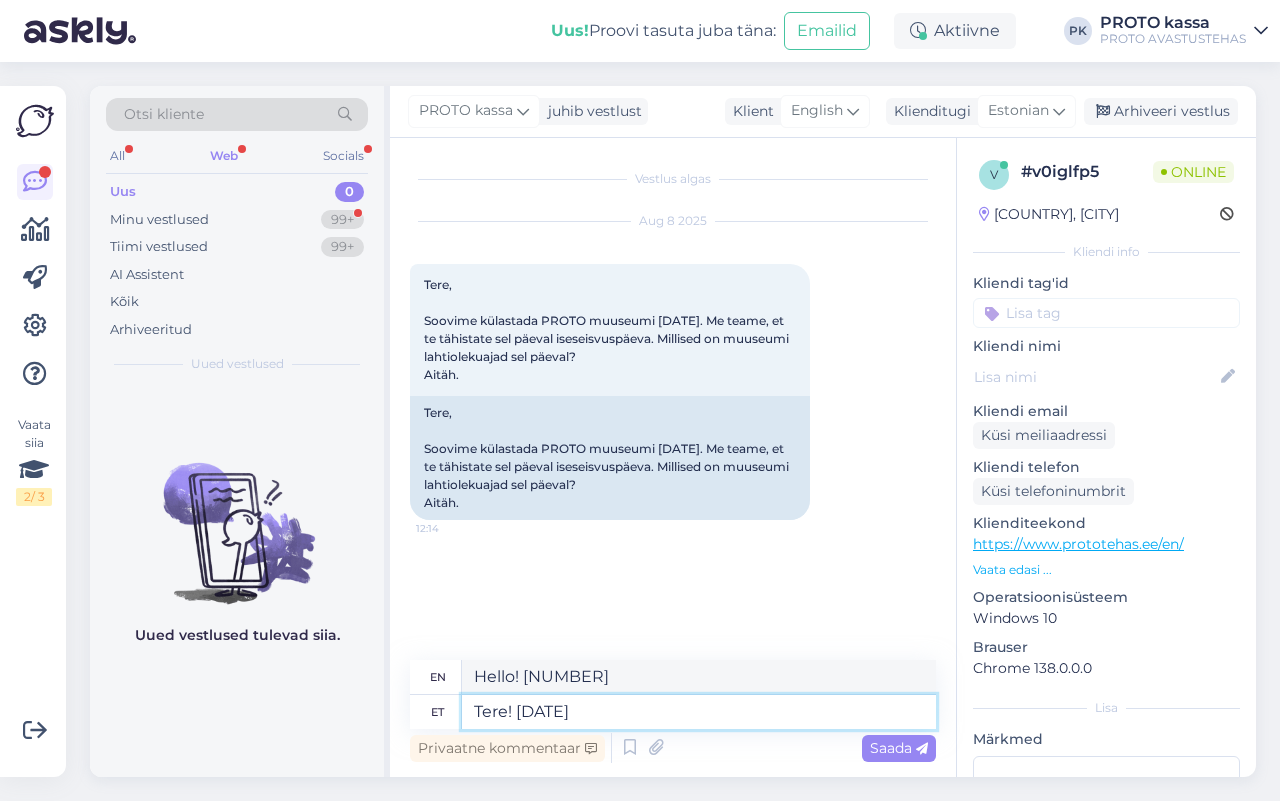 type on "Hello! [MONTH] [DATE]" 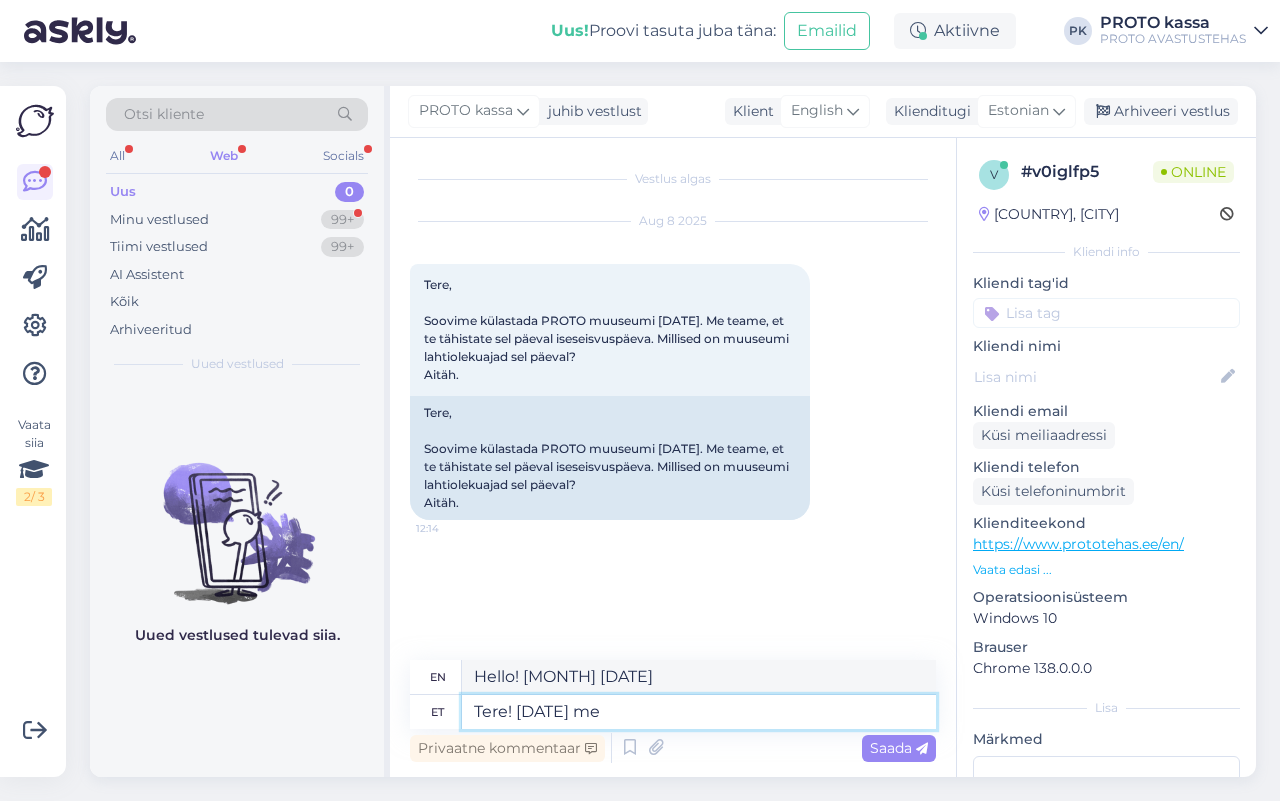 type on "Tere! [DATE] me o" 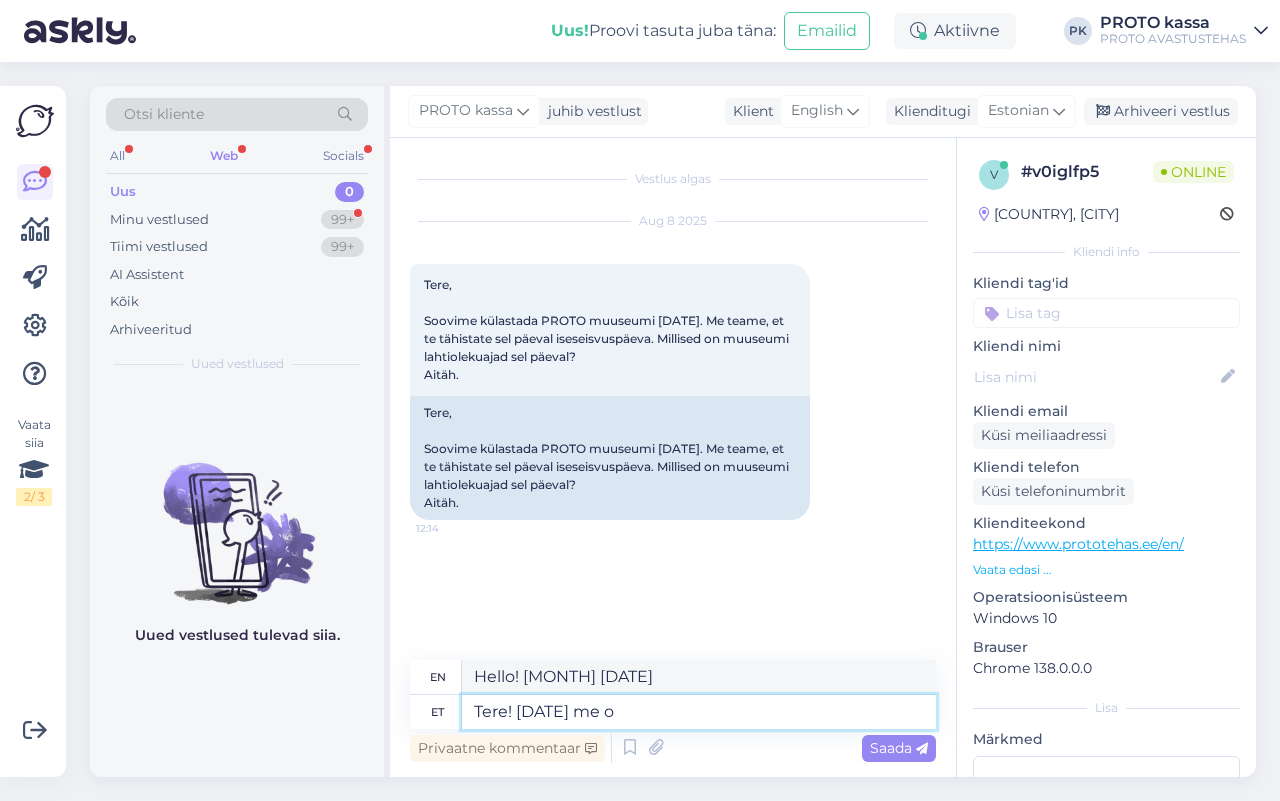 type on "Hello! [DATE] we" 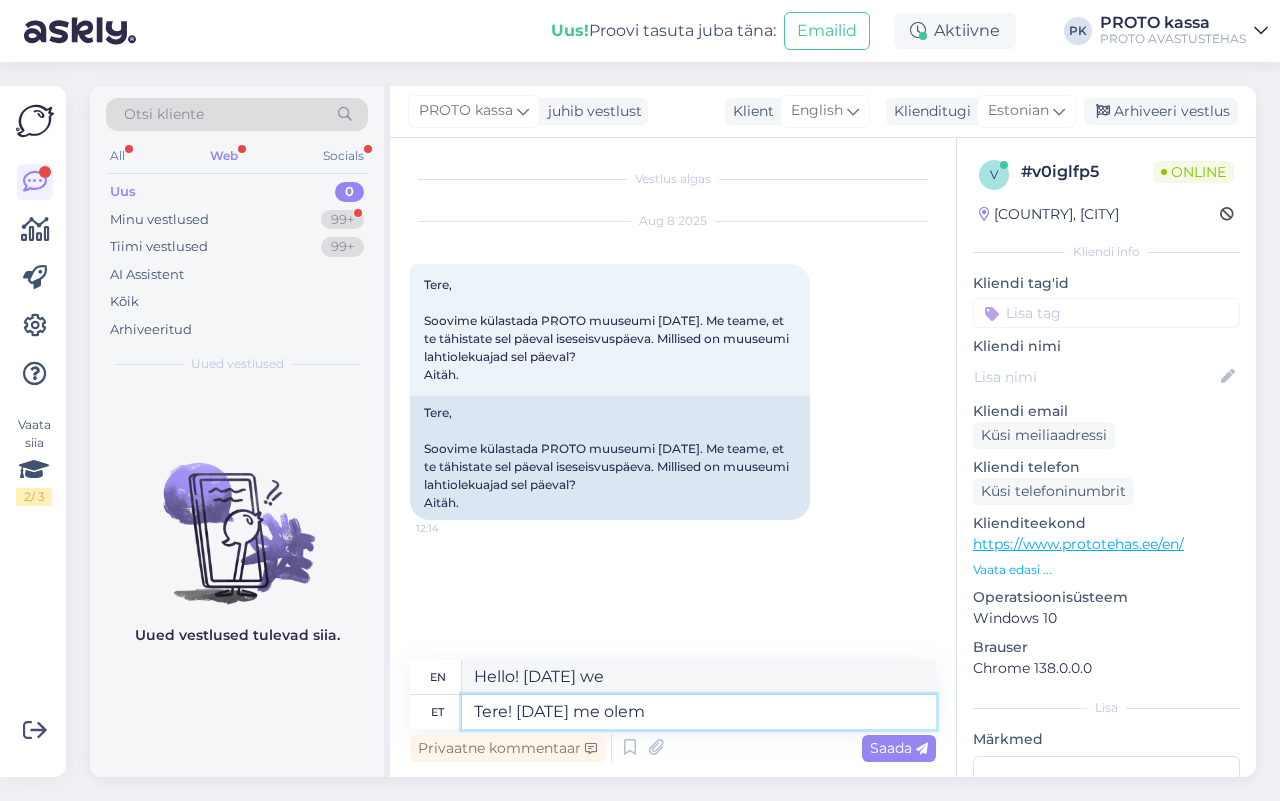 type on "Tere! [DATE] me oleme" 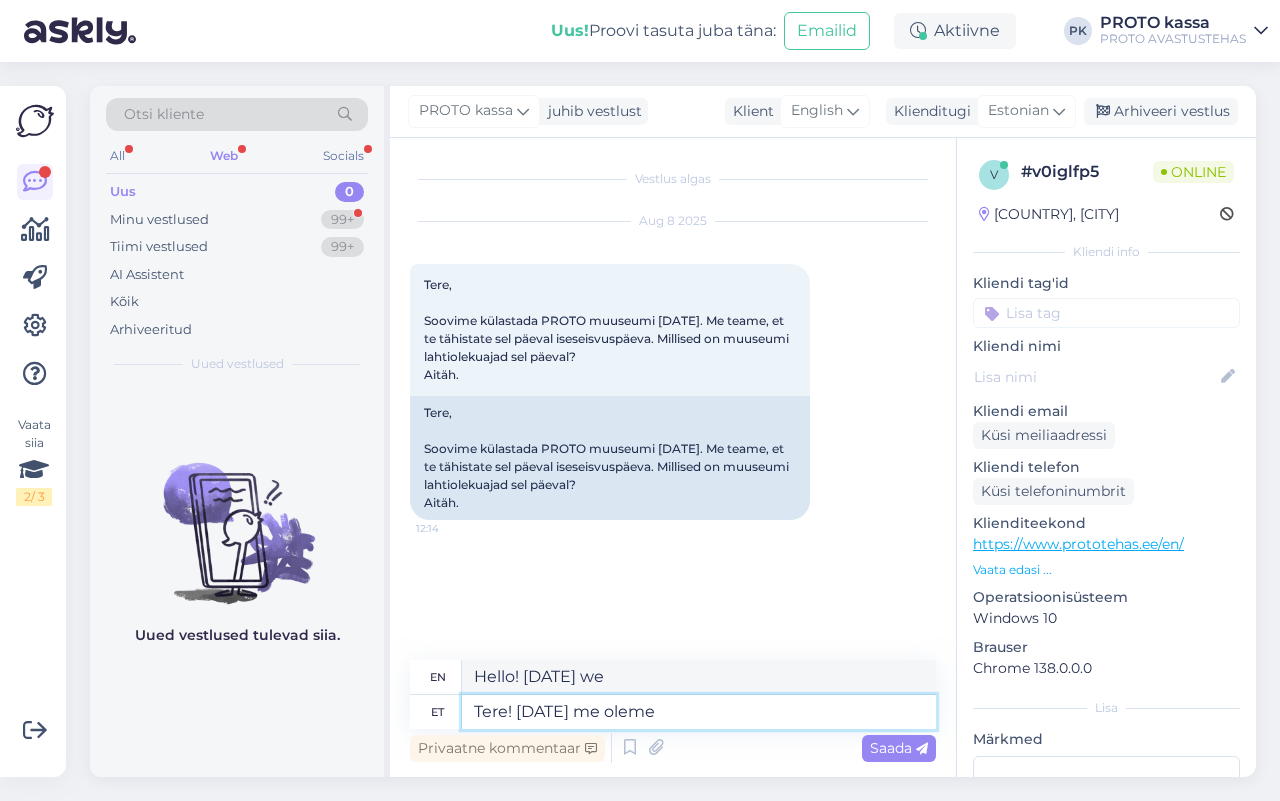 type on "Hello! [DATE] we are" 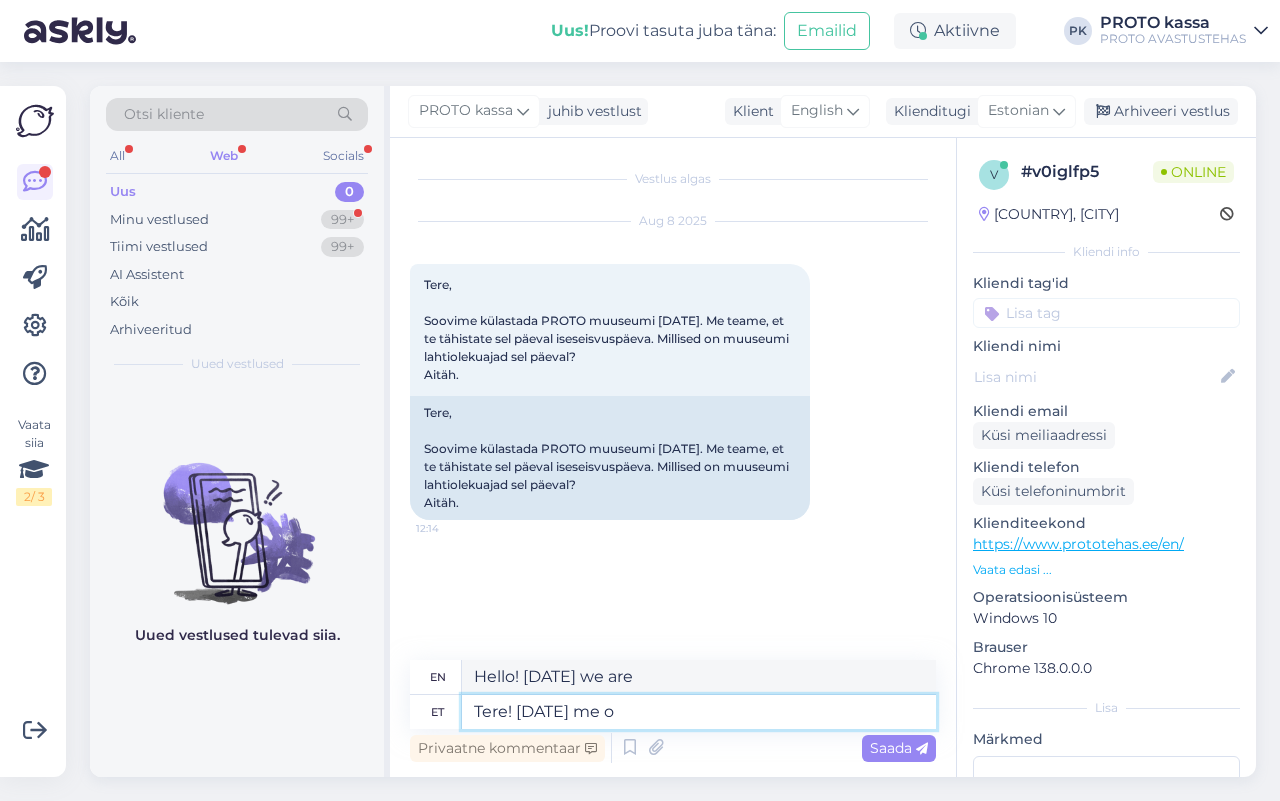type on "Tere! [DATE] me" 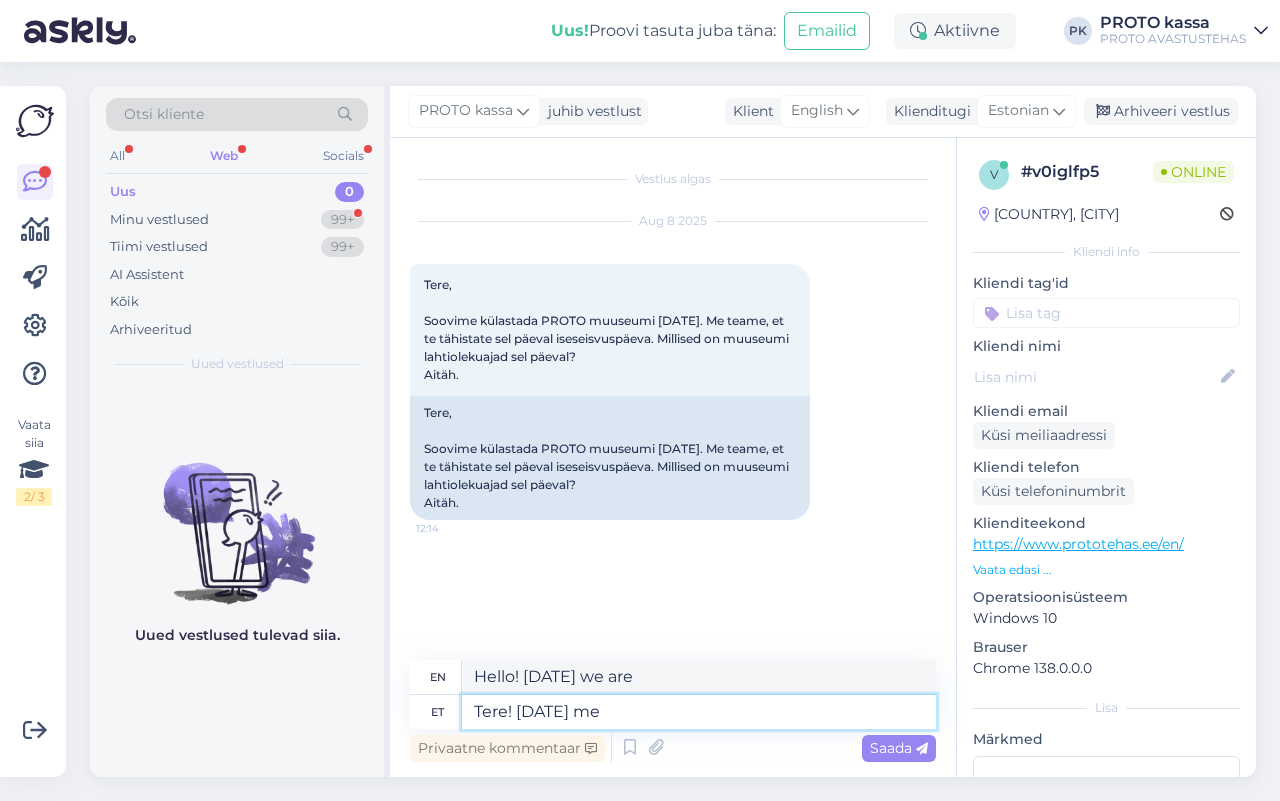 type on "Hello! [DATE] we" 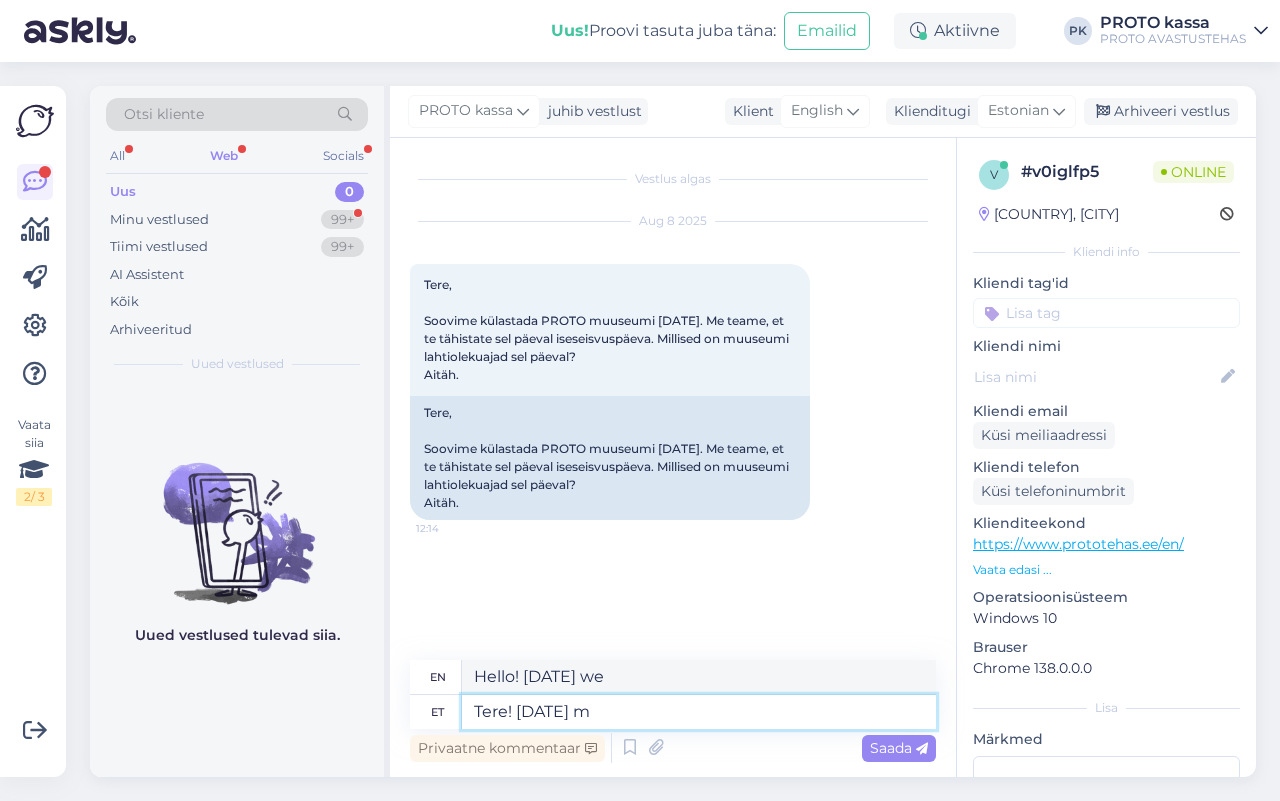 type on "Tere! [DATE]" 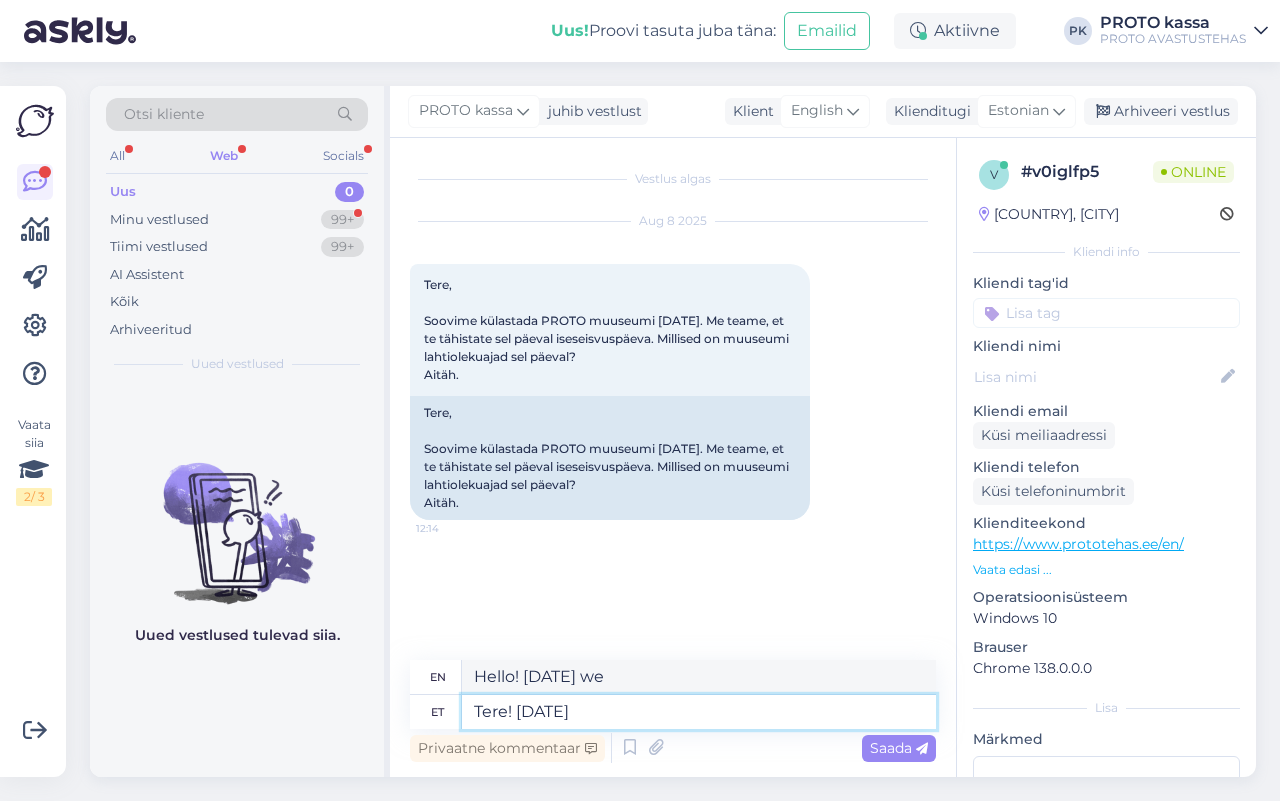 type on "Hello! [MONTH] [DATE]" 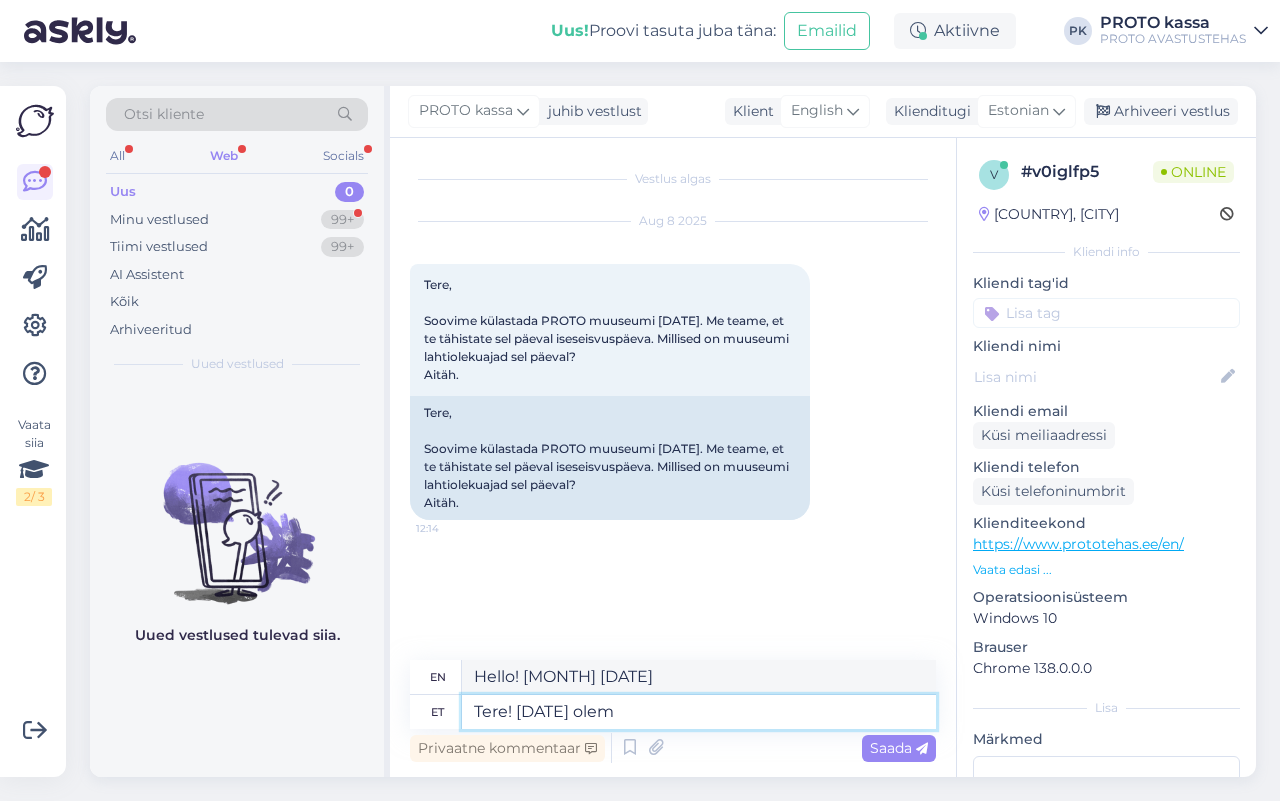 type on "Tere! [DATE] oleme" 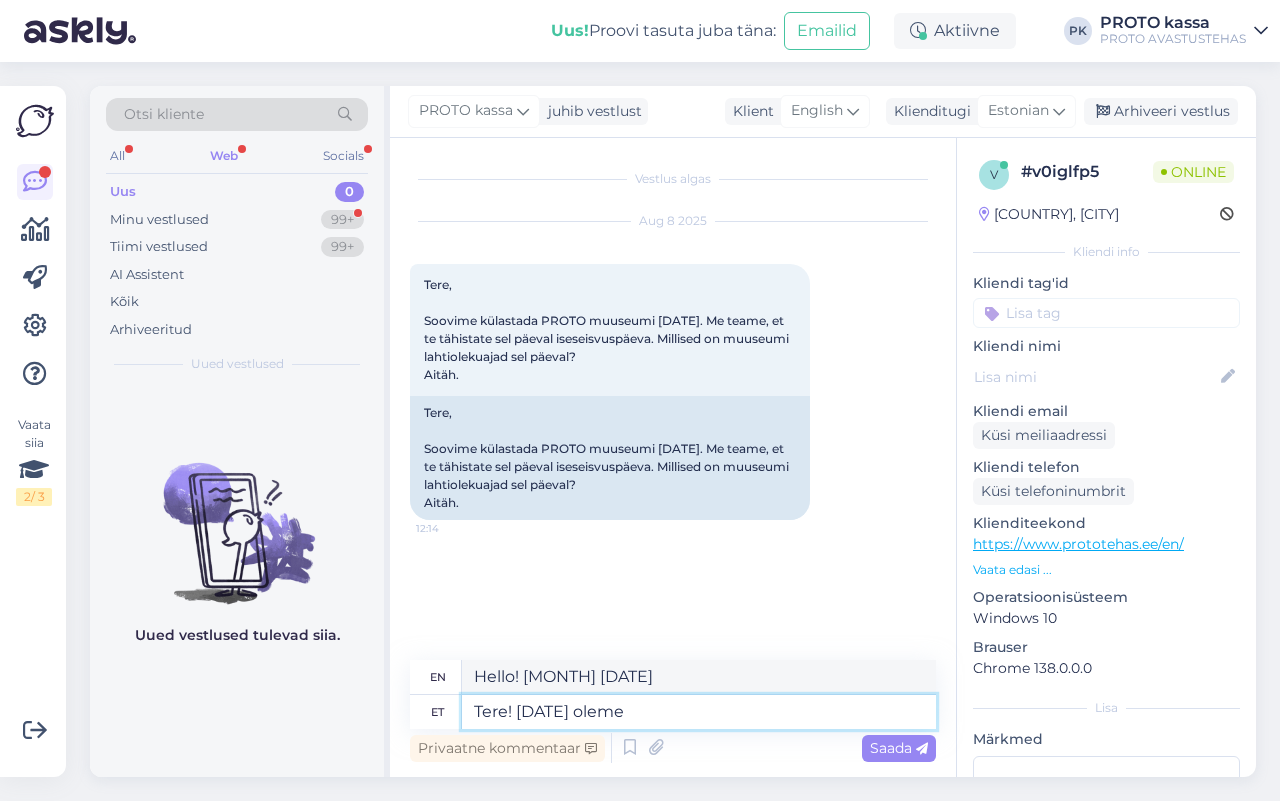 type on "Hello! [DATE] we are" 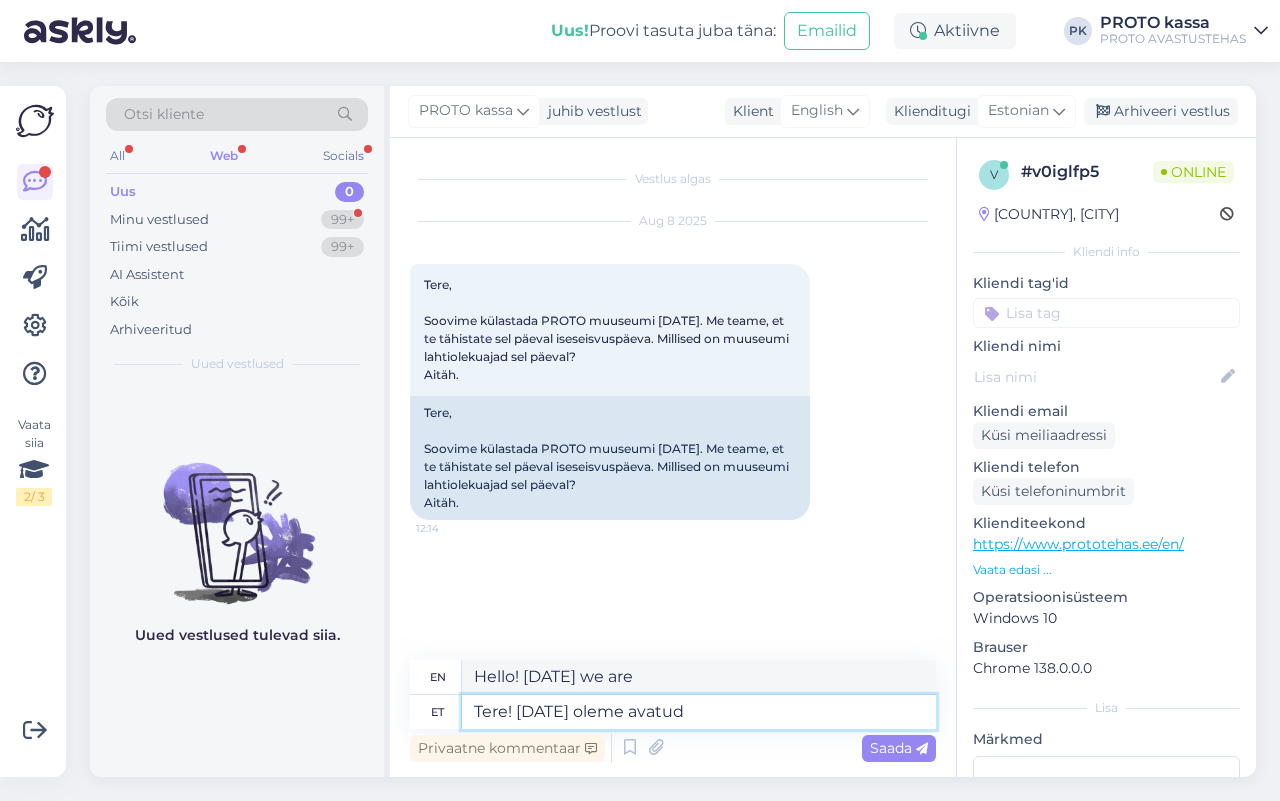 type on "Tere! [DATE] oleme avatud" 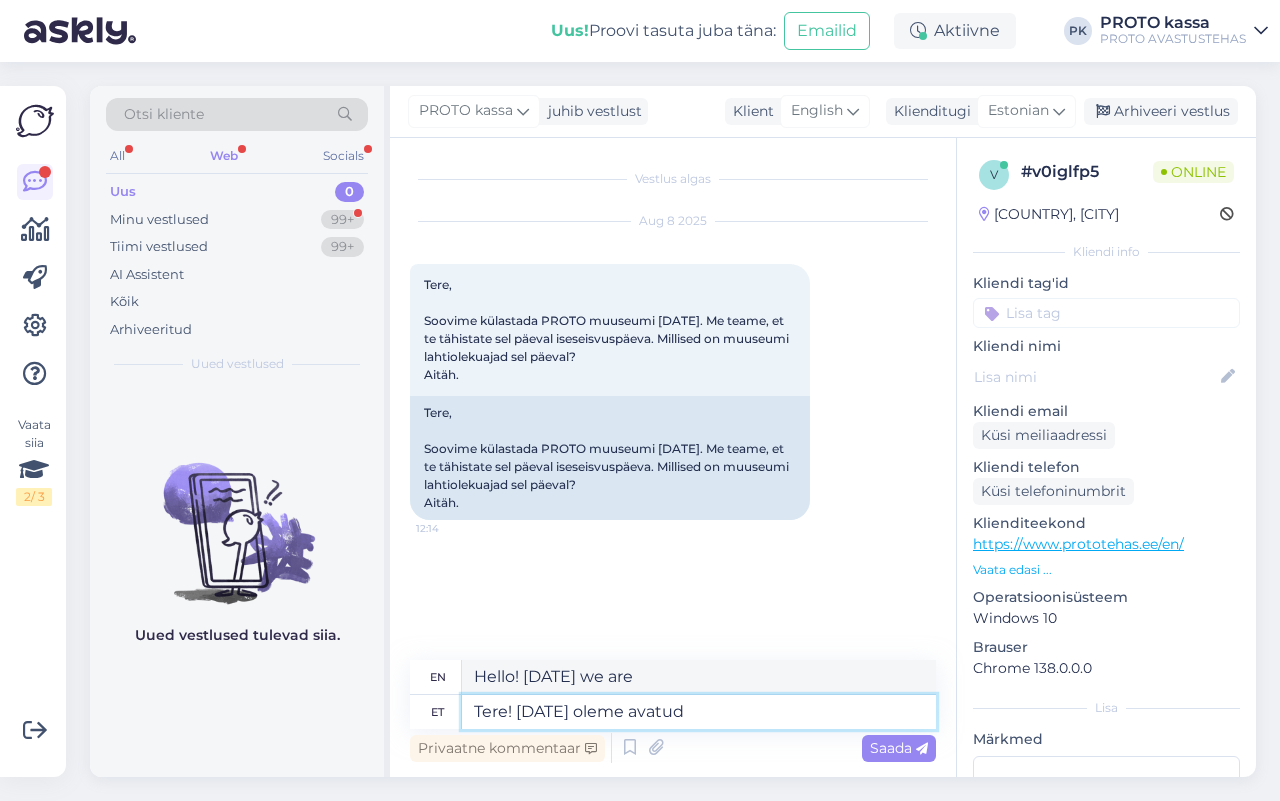 type on "Hello! We are open [DATE]" 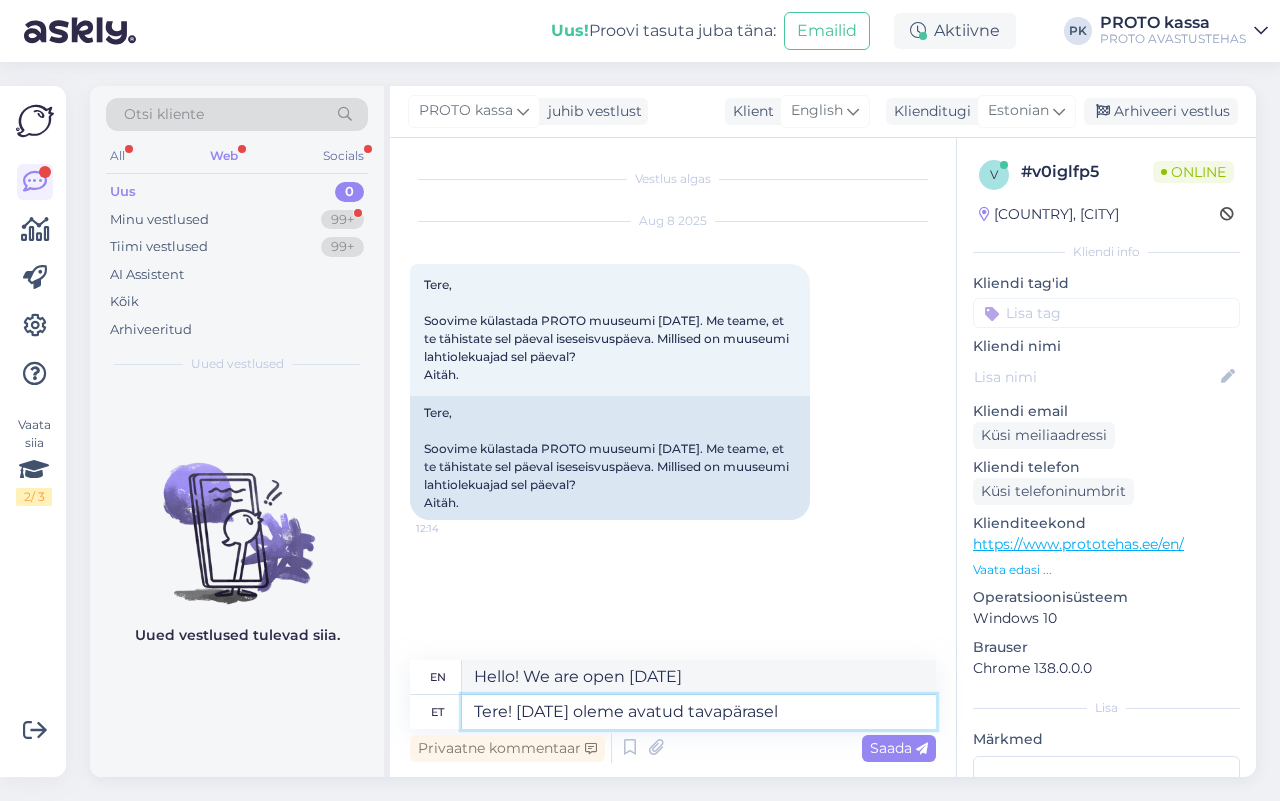type on "Tere! [DATE] oleme avatud tavapärasel a" 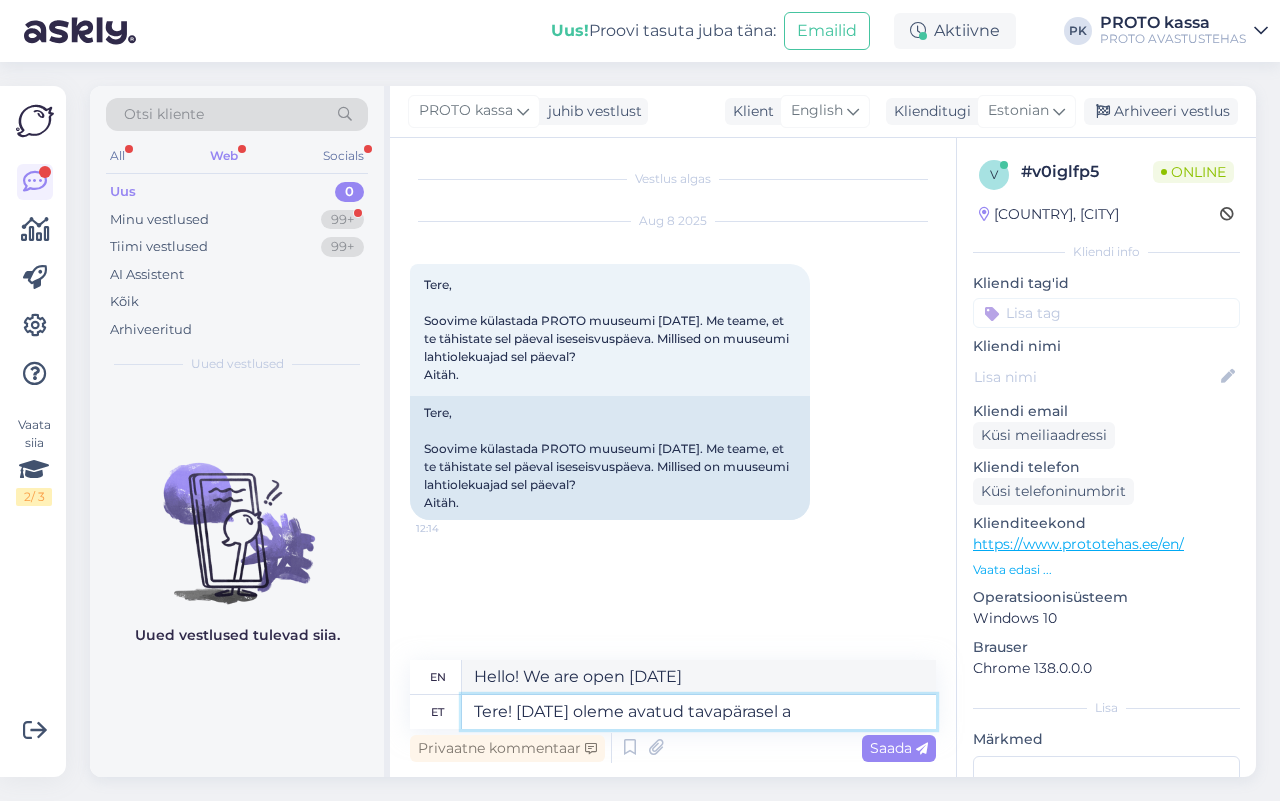 type on "Hello! We will be open as usual [DATE]" 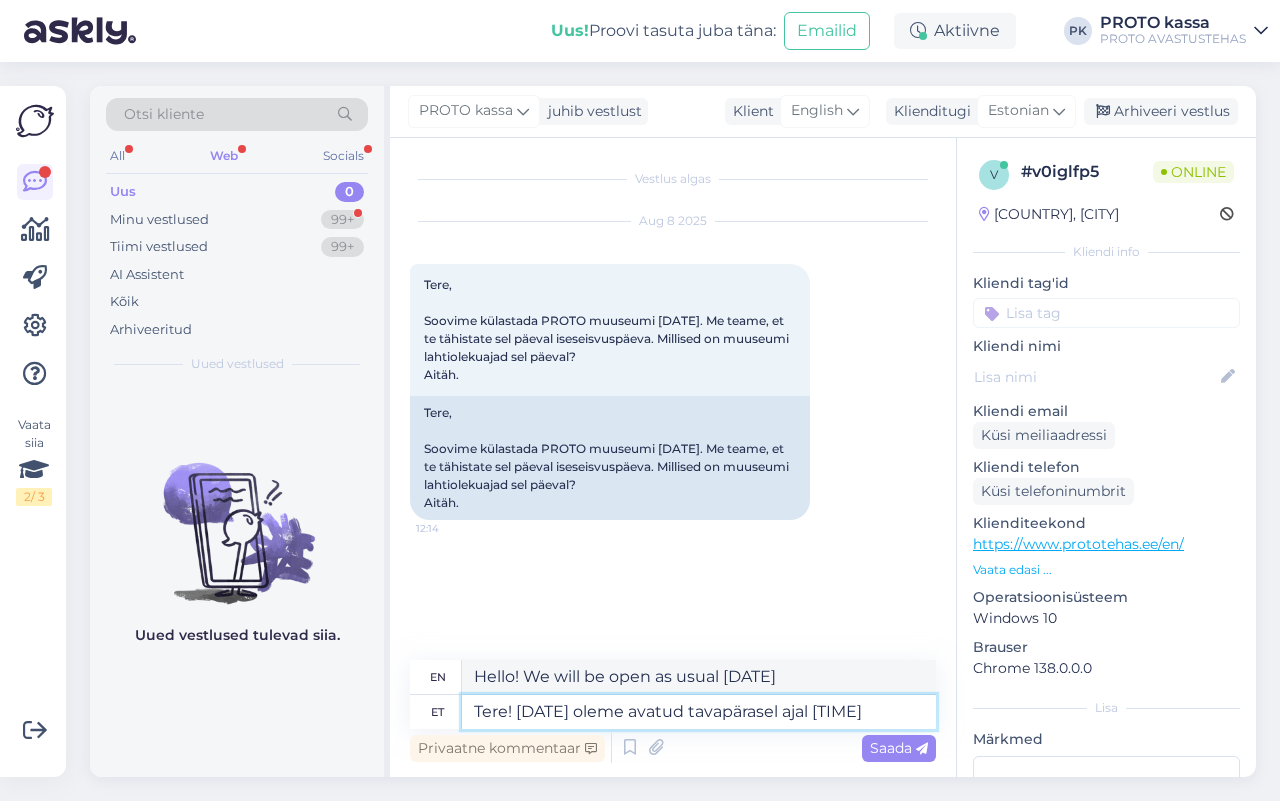 type on "Tere! [DATE] oleme avatud tavapärasel ajal [TIME]" 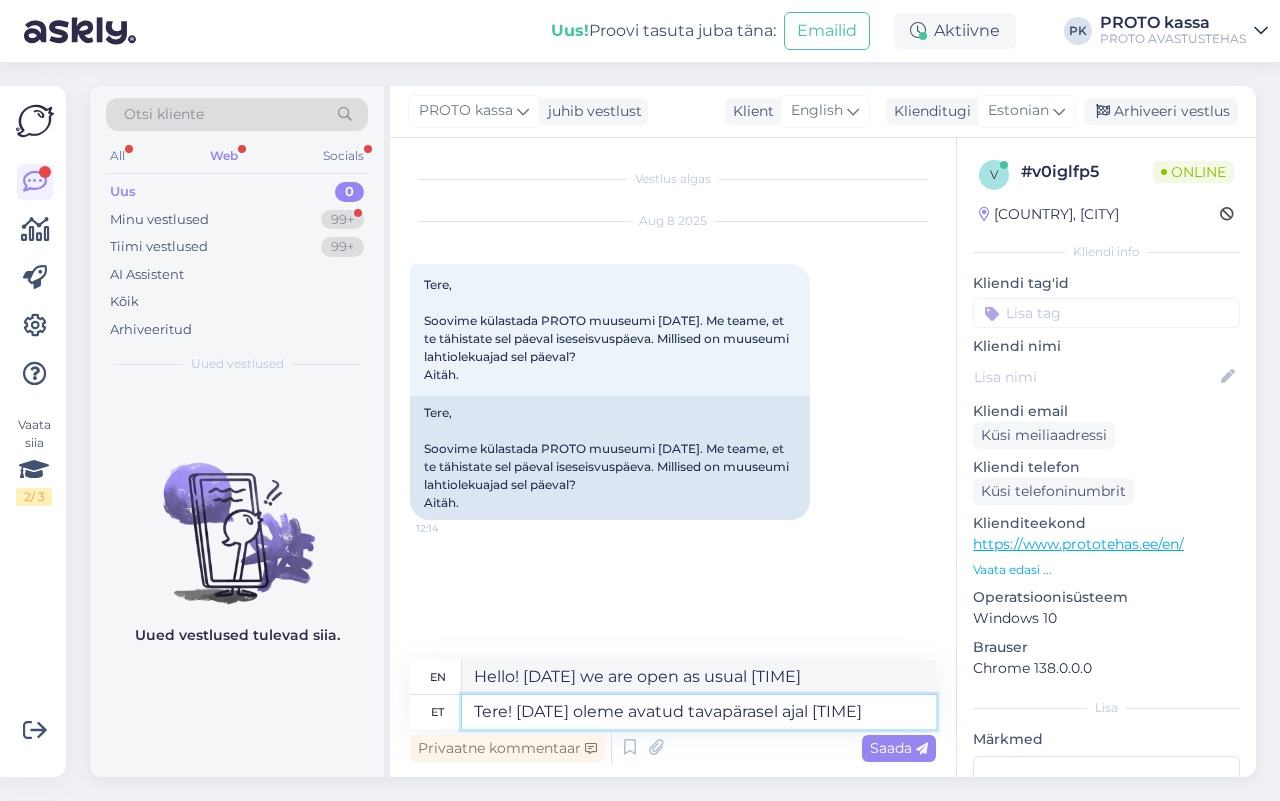 click on "Tere! [DATE] oleme avatud tavapärasel ajal [TIME]" at bounding box center (699, 712) 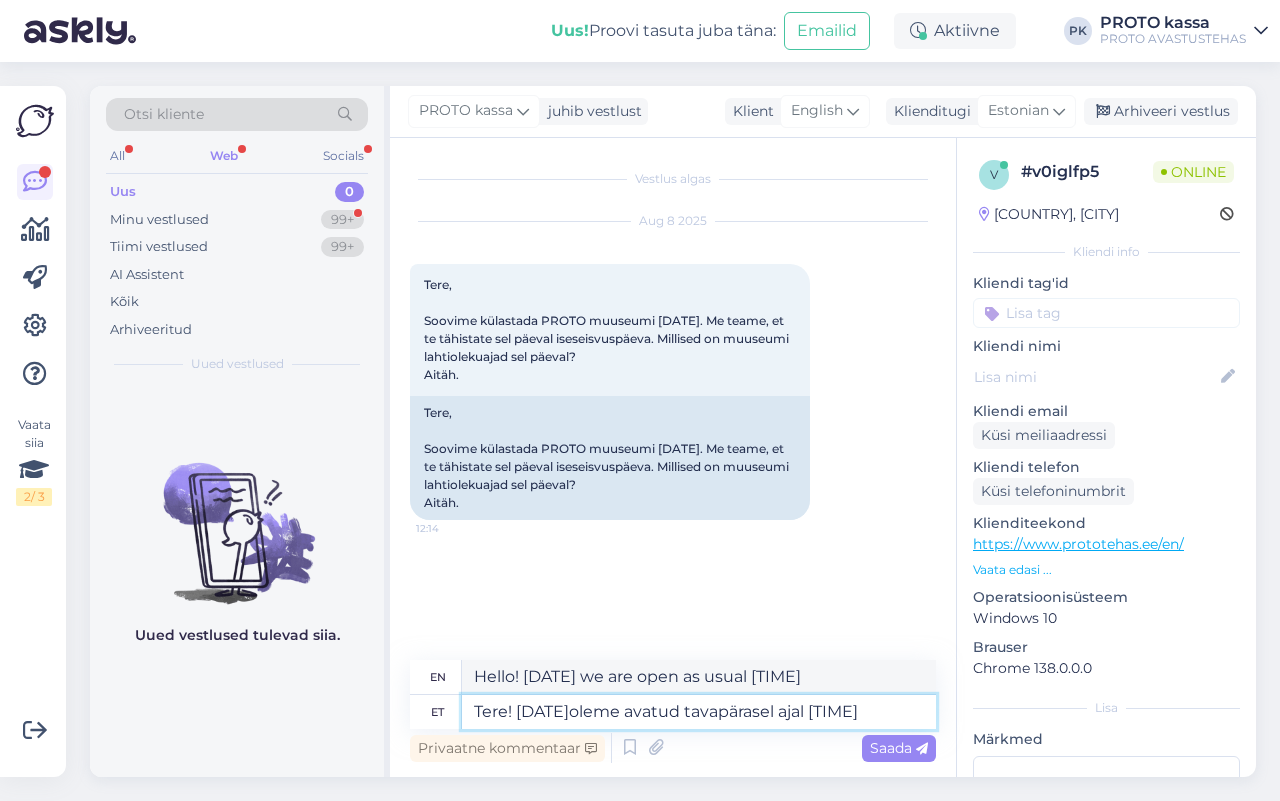 type on "Tere! [DATE] oleme avatud tavapärasel ajal [TIME]" 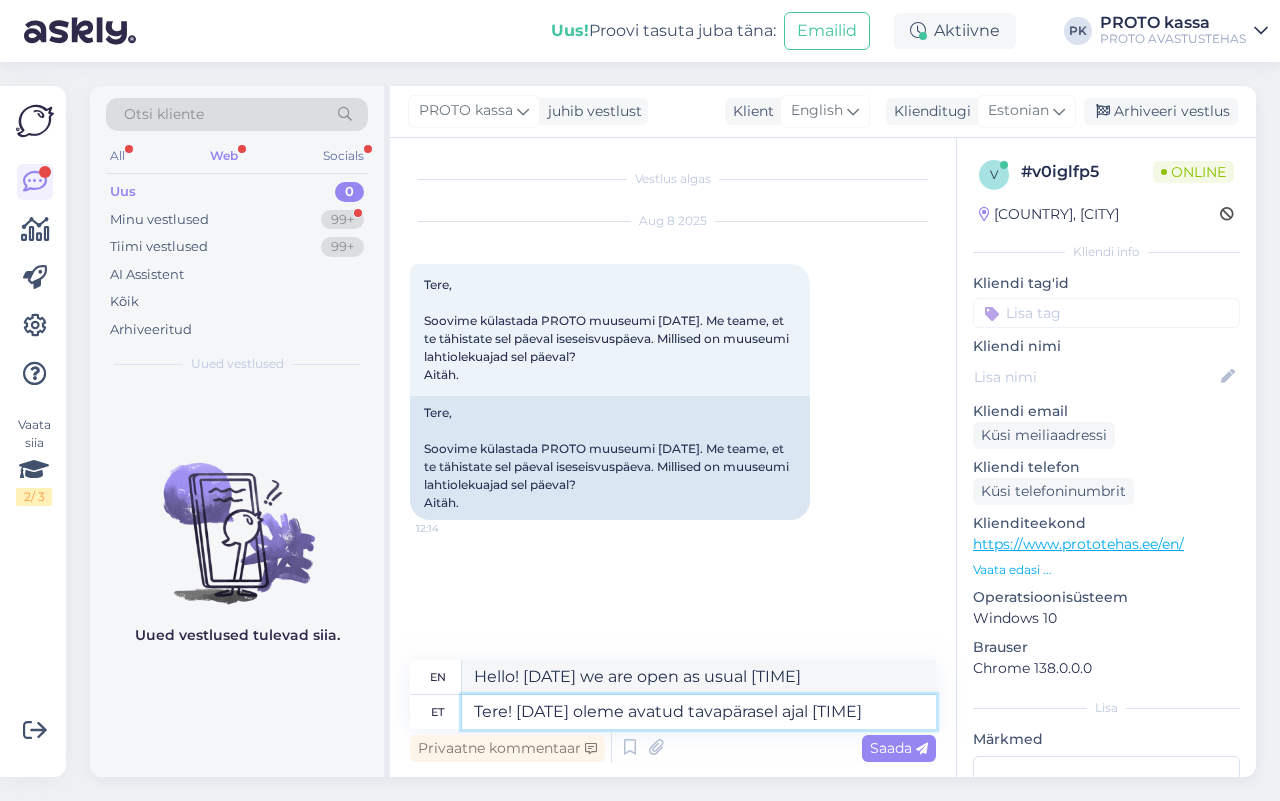 type on "Hello! [DATE] we will be open as usual [TIME]" 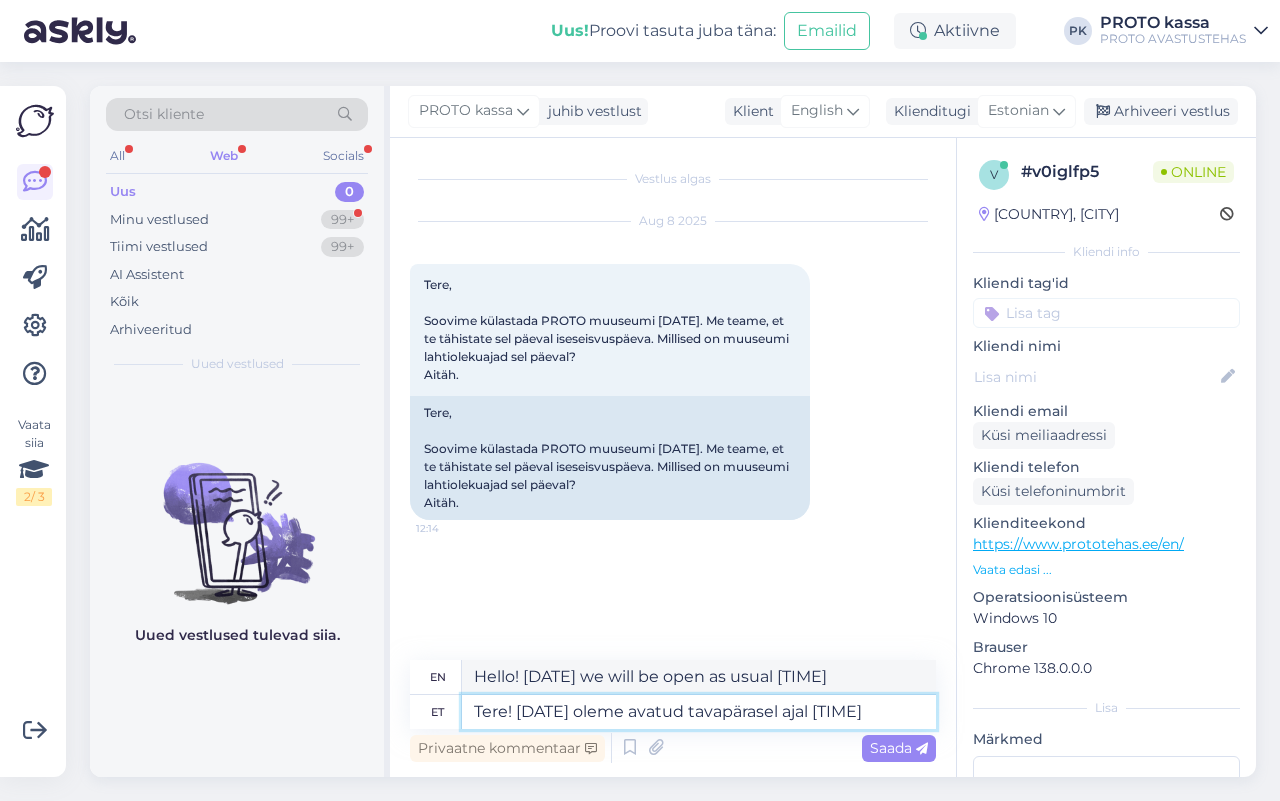 type on "Tere! [DATE] oleme avatud tavapärasel ajal [TIME]" 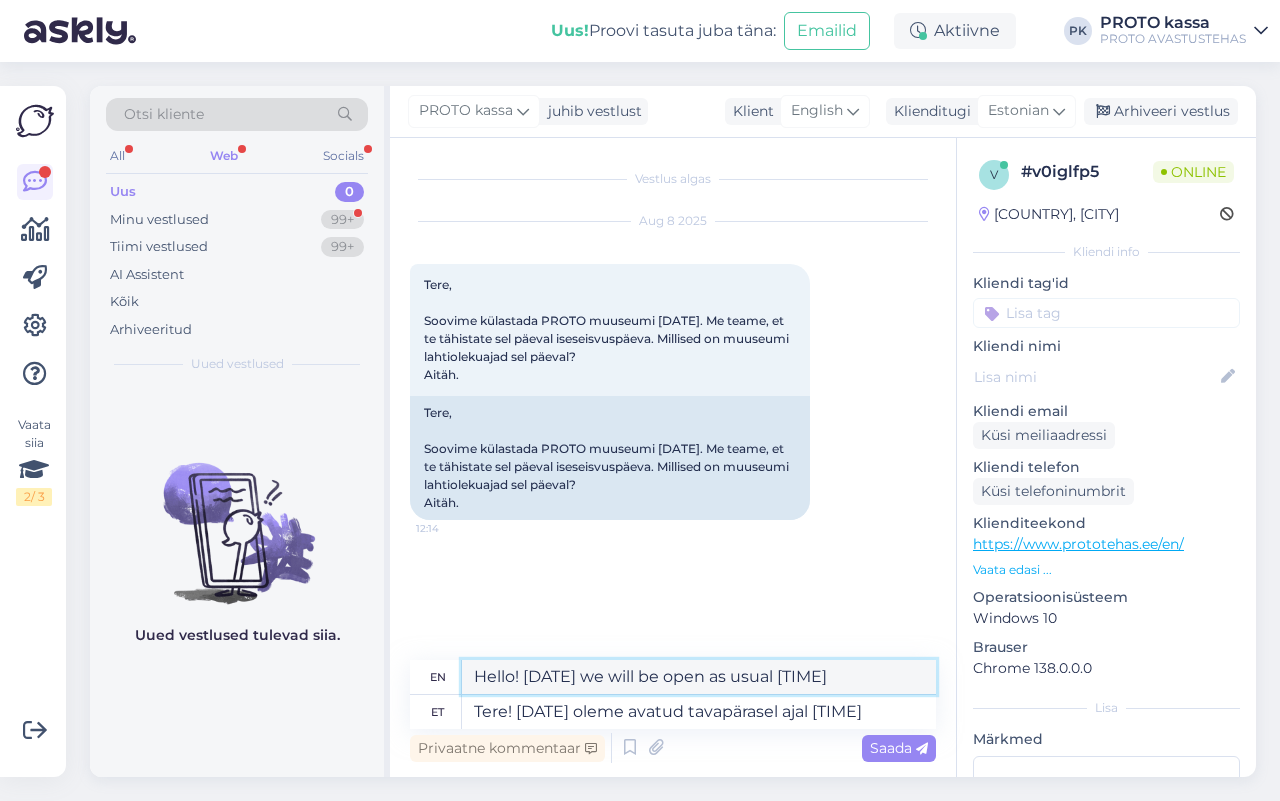 click on "Hello! [DATE] we will be open as usual [TIME]" at bounding box center (699, 677) 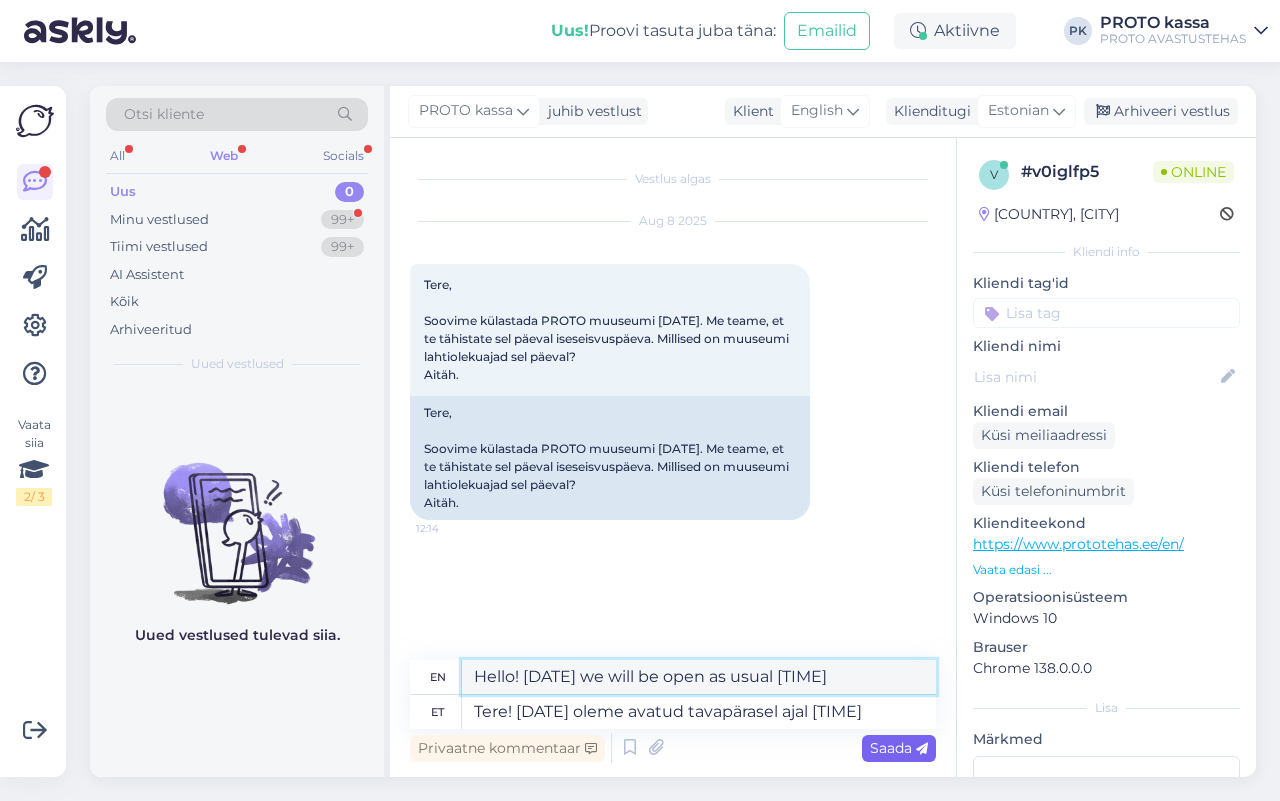 type on "Hello! [DATE] we will be open as usual [TIME]" 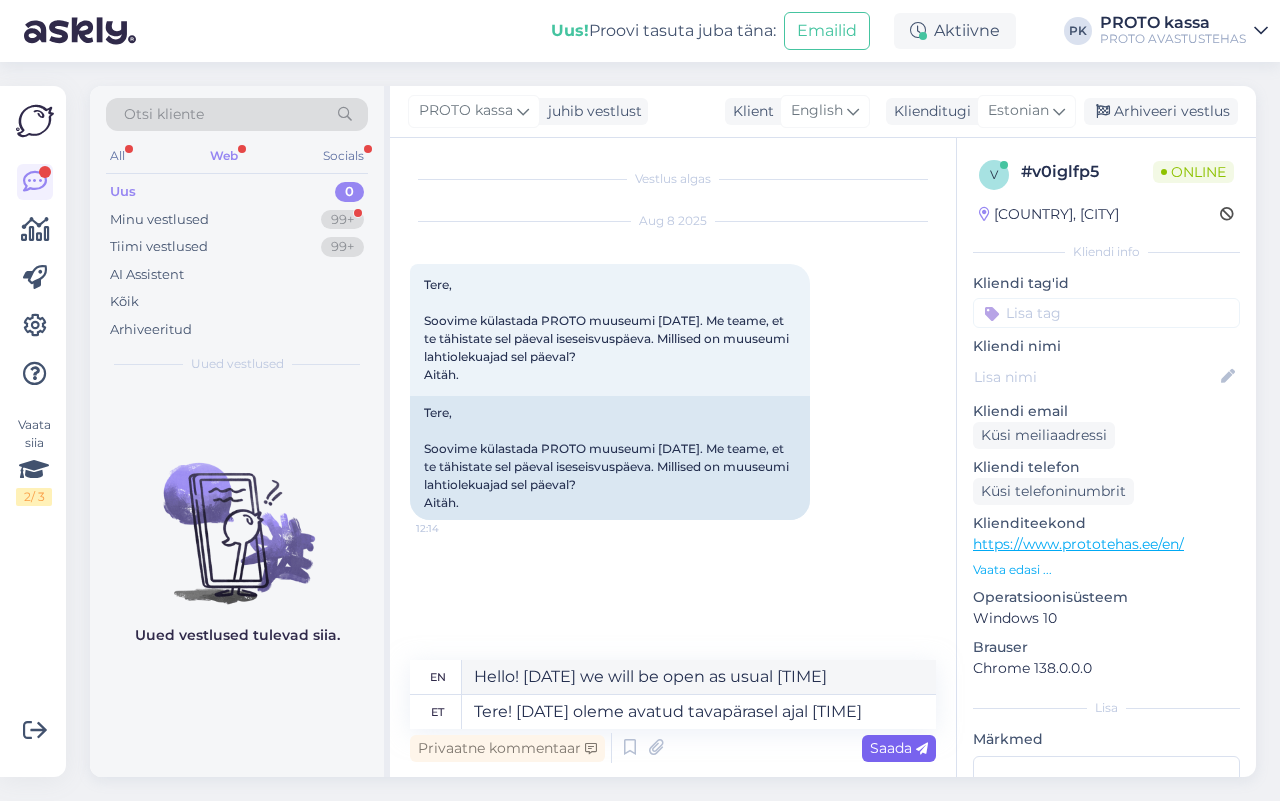 click on "Saada" at bounding box center (899, 748) 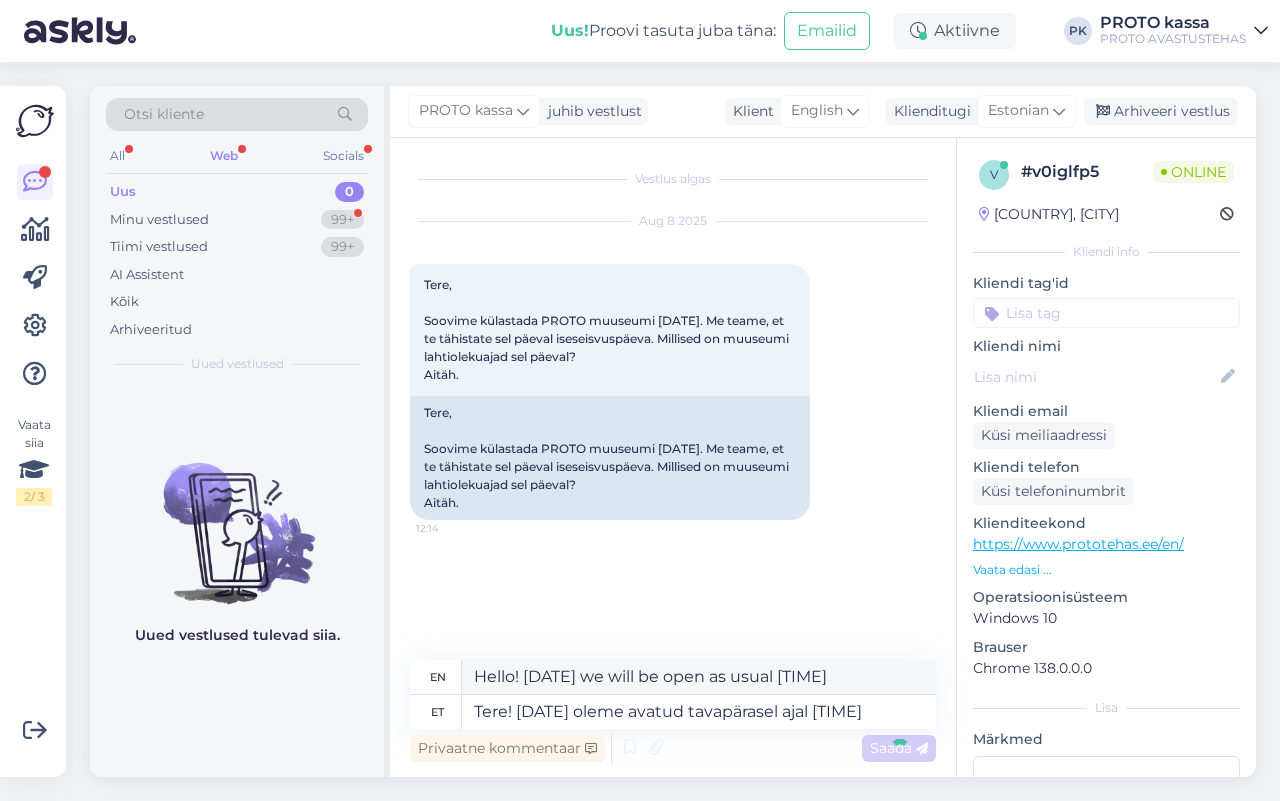 type 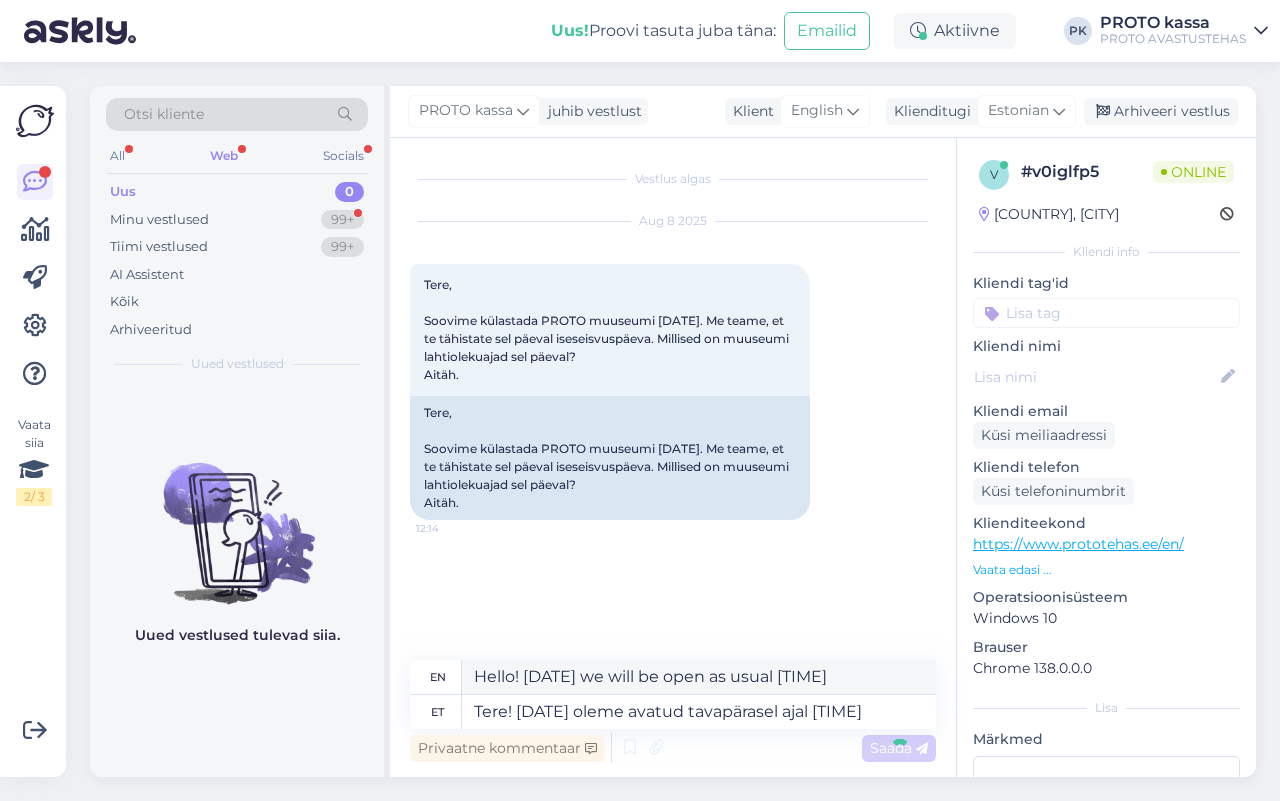 type 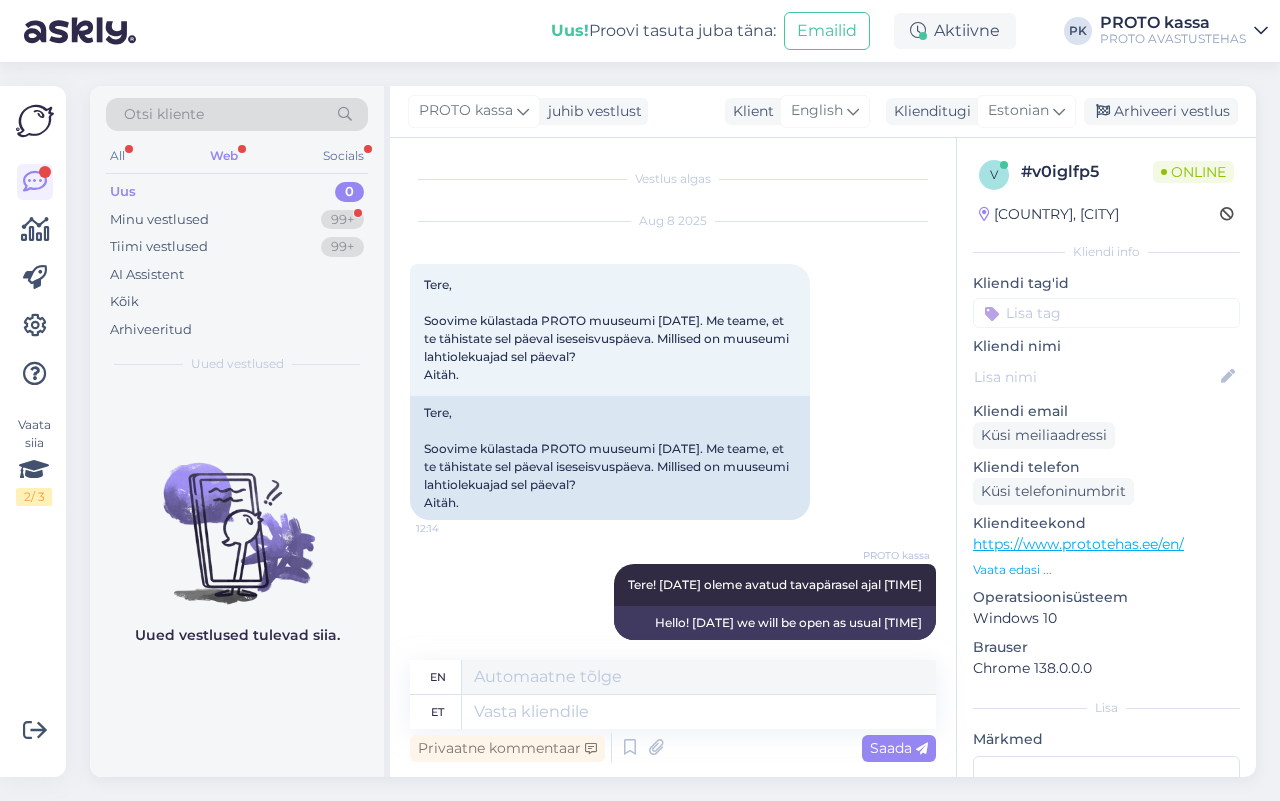 scroll, scrollTop: 37, scrollLeft: 0, axis: vertical 